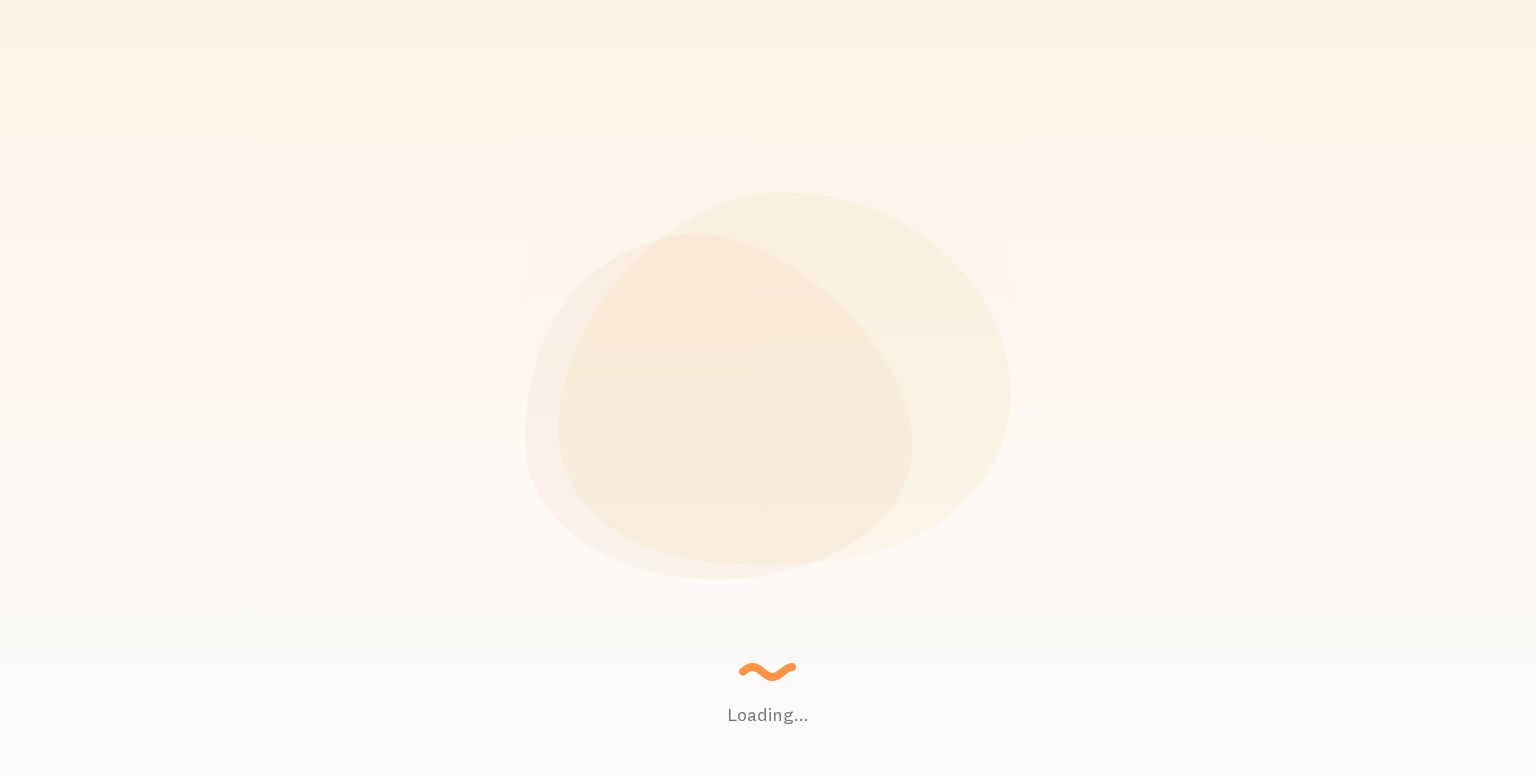 scroll, scrollTop: 0, scrollLeft: 0, axis: both 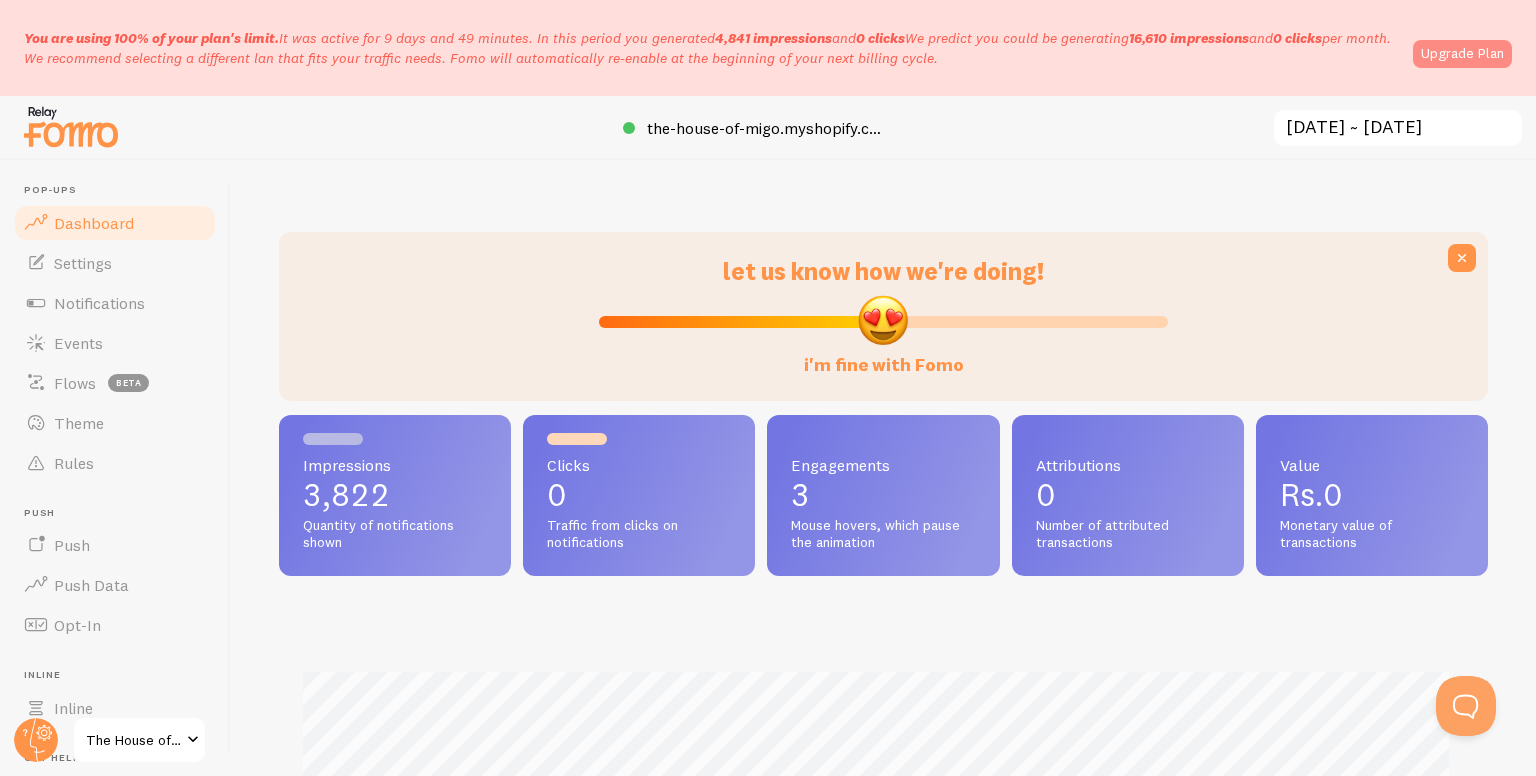click on "Upgrade Plan" at bounding box center (1462, 54) 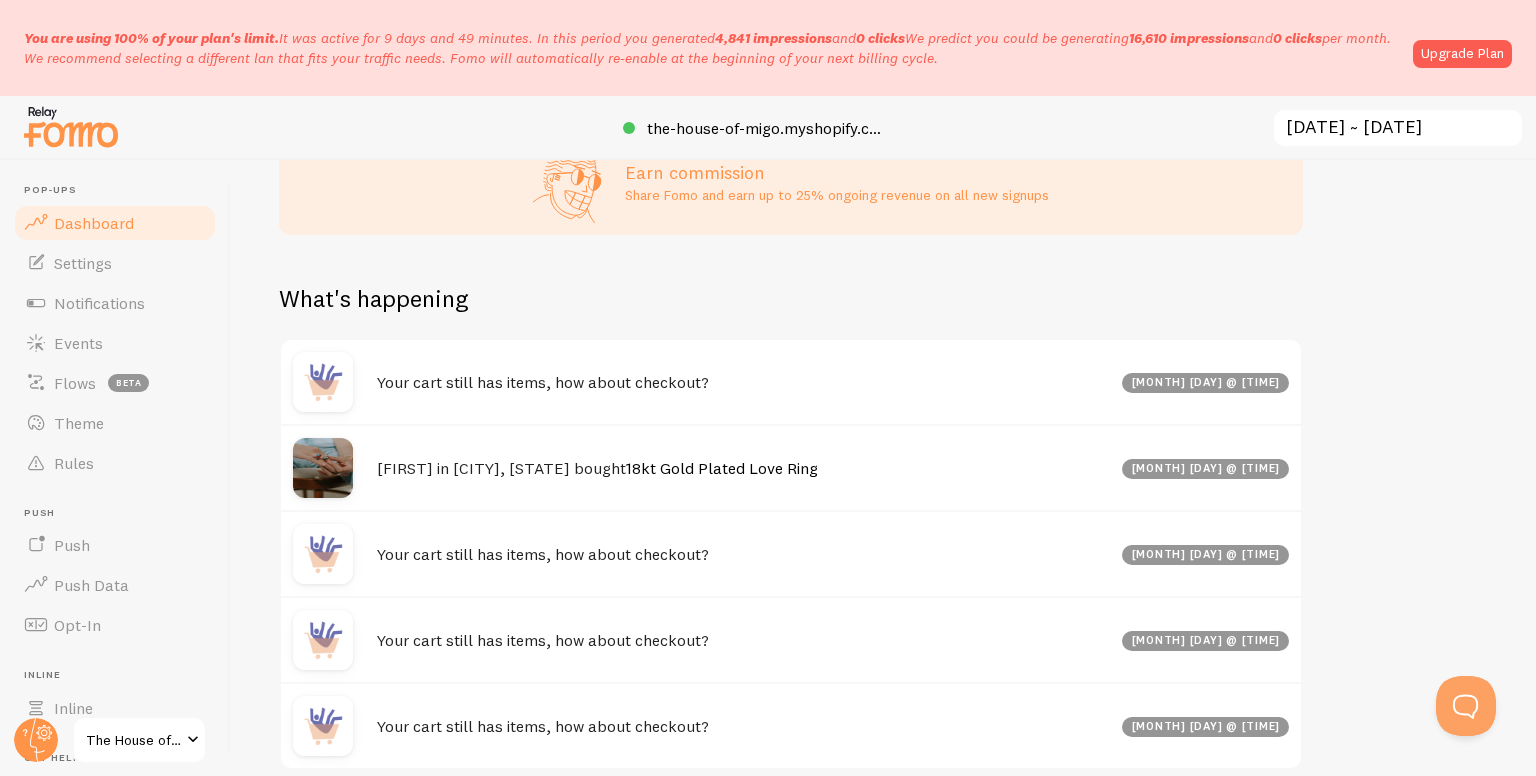 scroll, scrollTop: 1090, scrollLeft: 0, axis: vertical 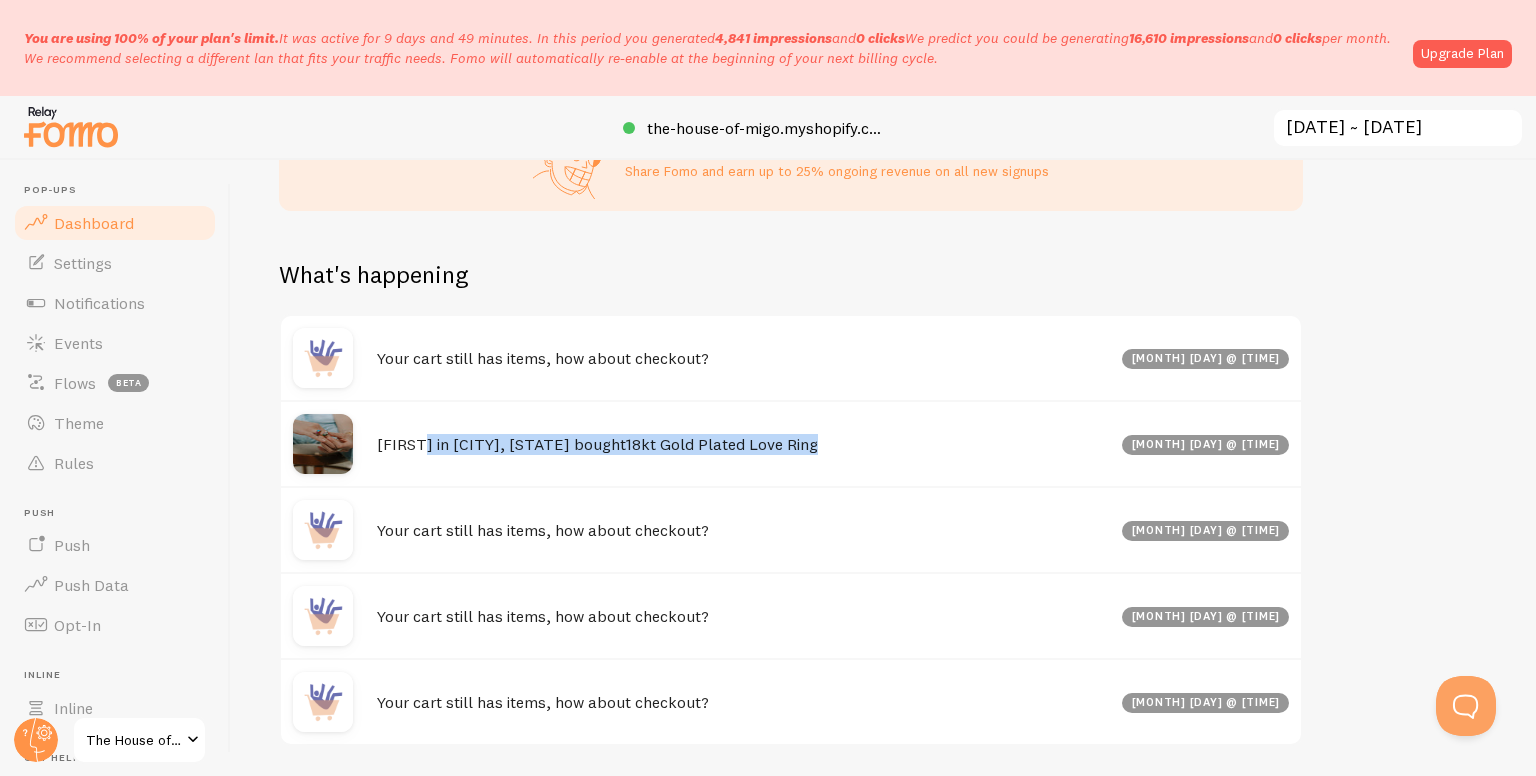 drag, startPoint x: 425, startPoint y: 446, endPoint x: 873, endPoint y: 448, distance: 448.00446 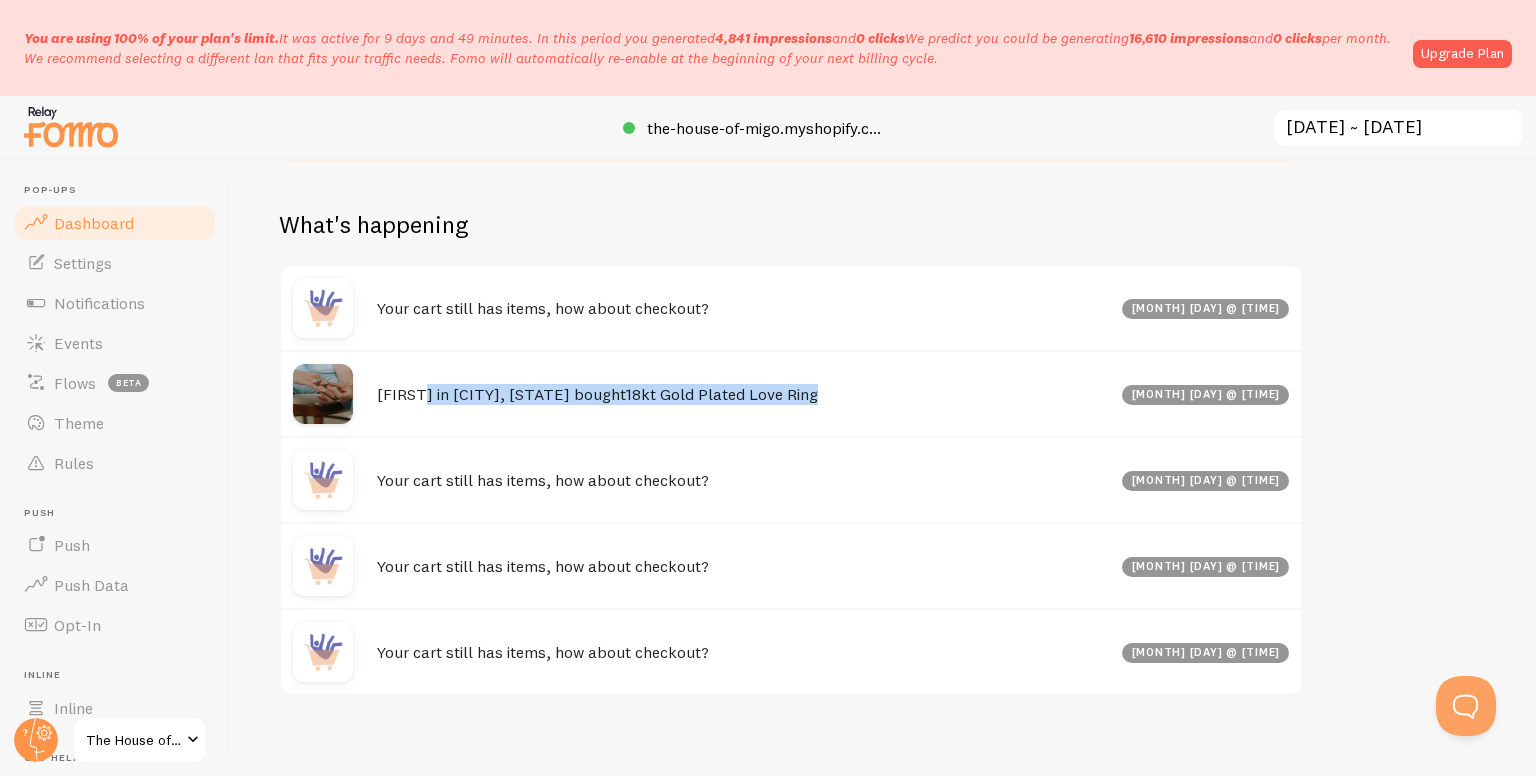scroll, scrollTop: 1153, scrollLeft: 0, axis: vertical 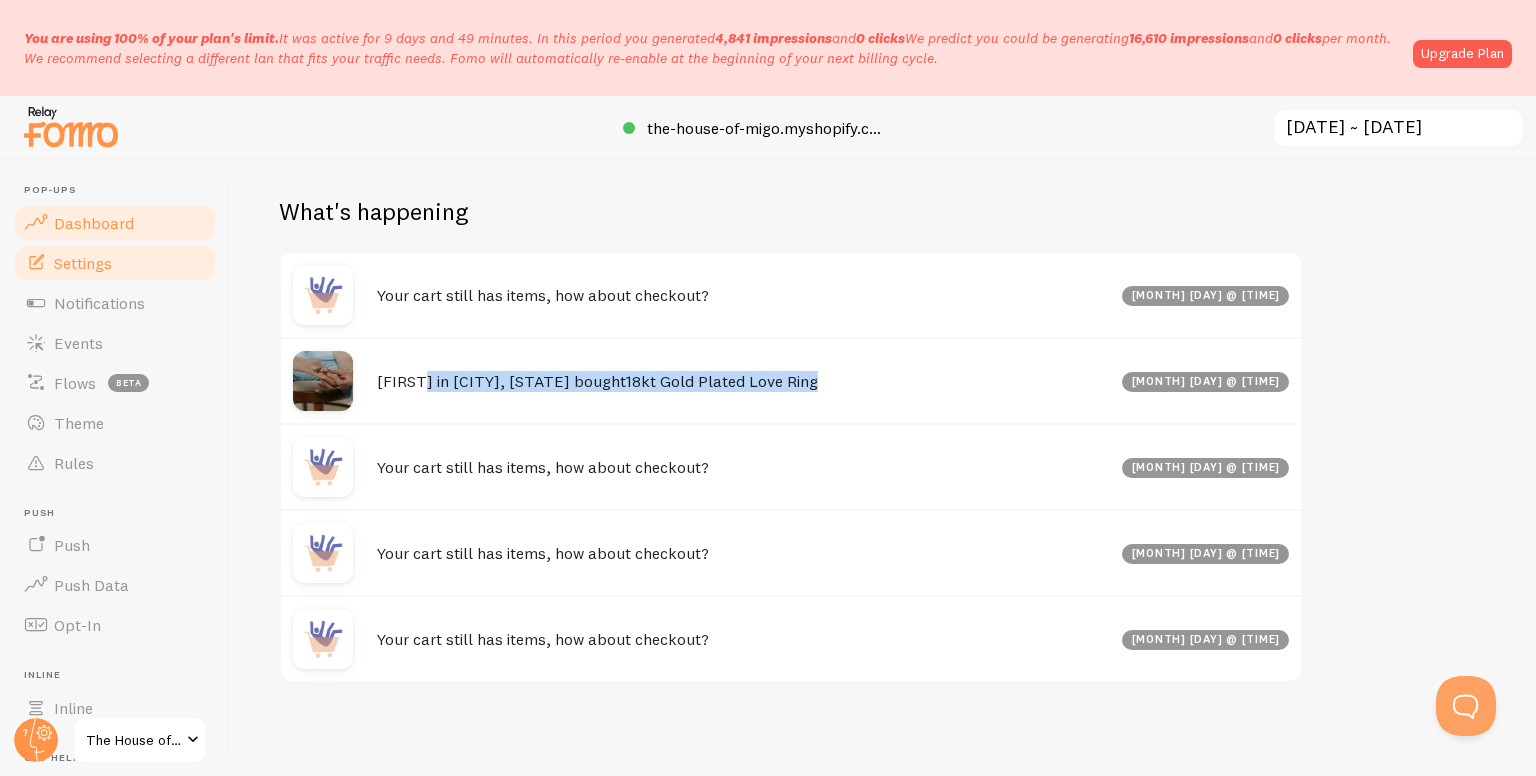 click on "Settings" at bounding box center (115, 263) 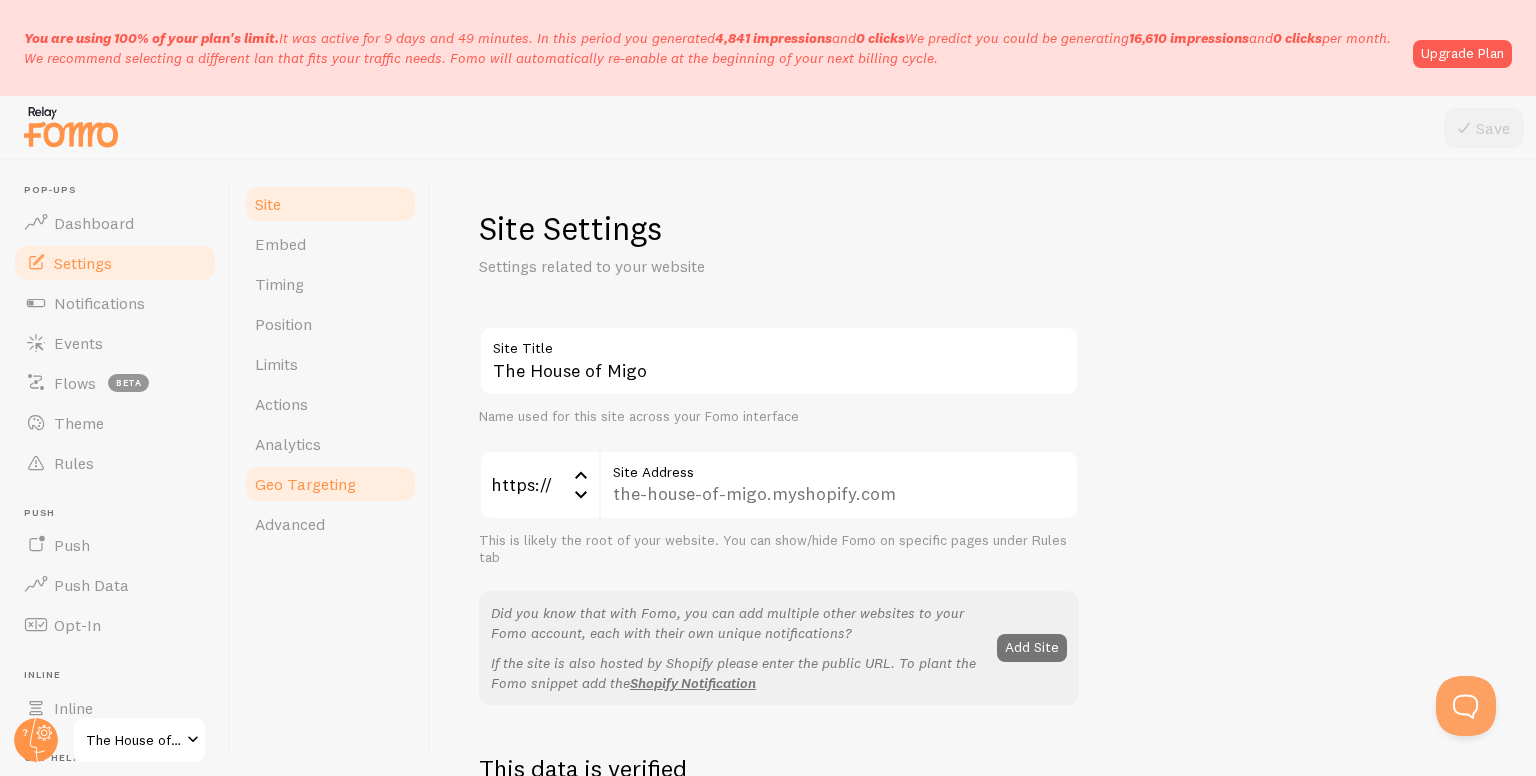 click on "Geo Targeting" at bounding box center [305, 484] 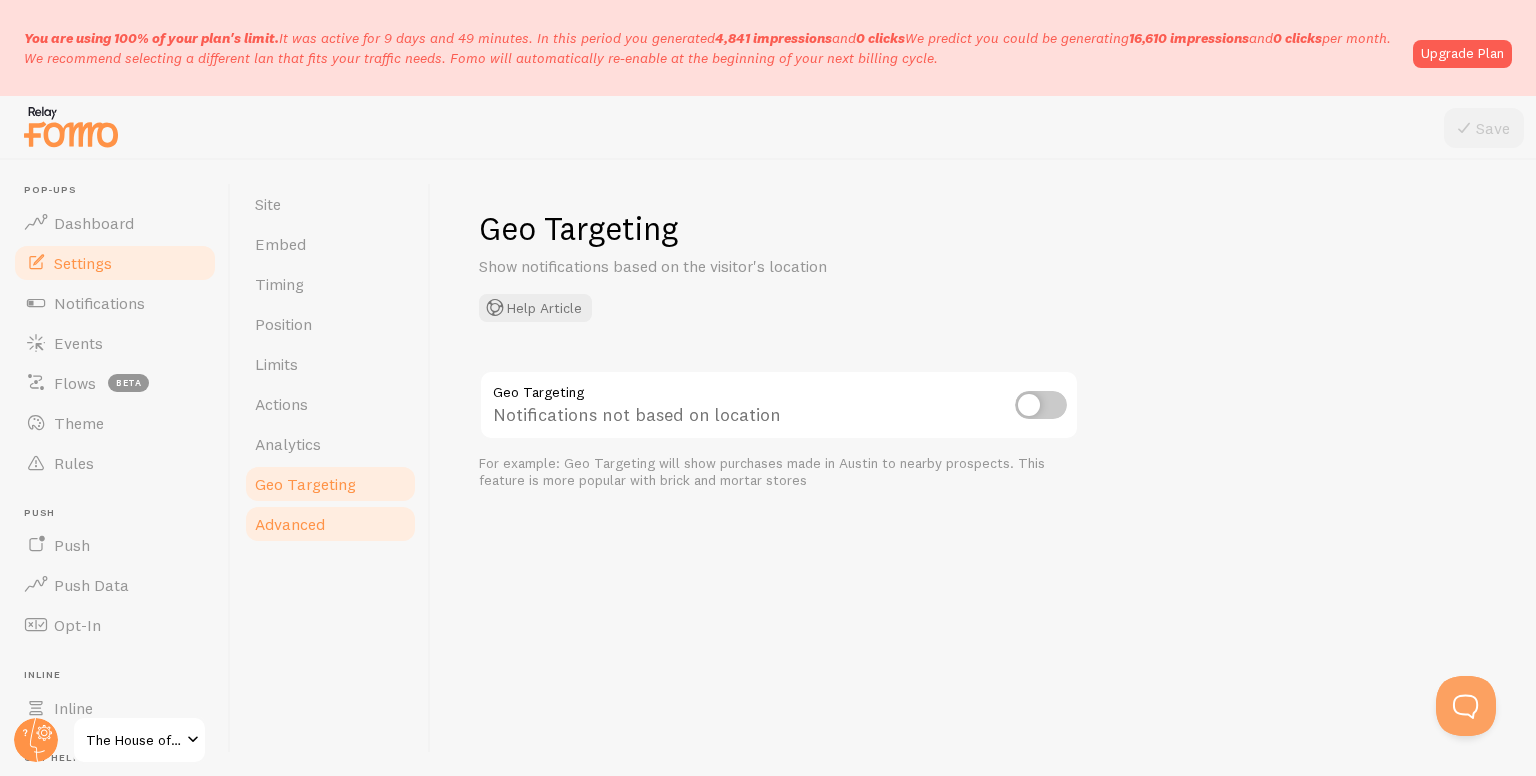 click on "Advanced" at bounding box center (330, 524) 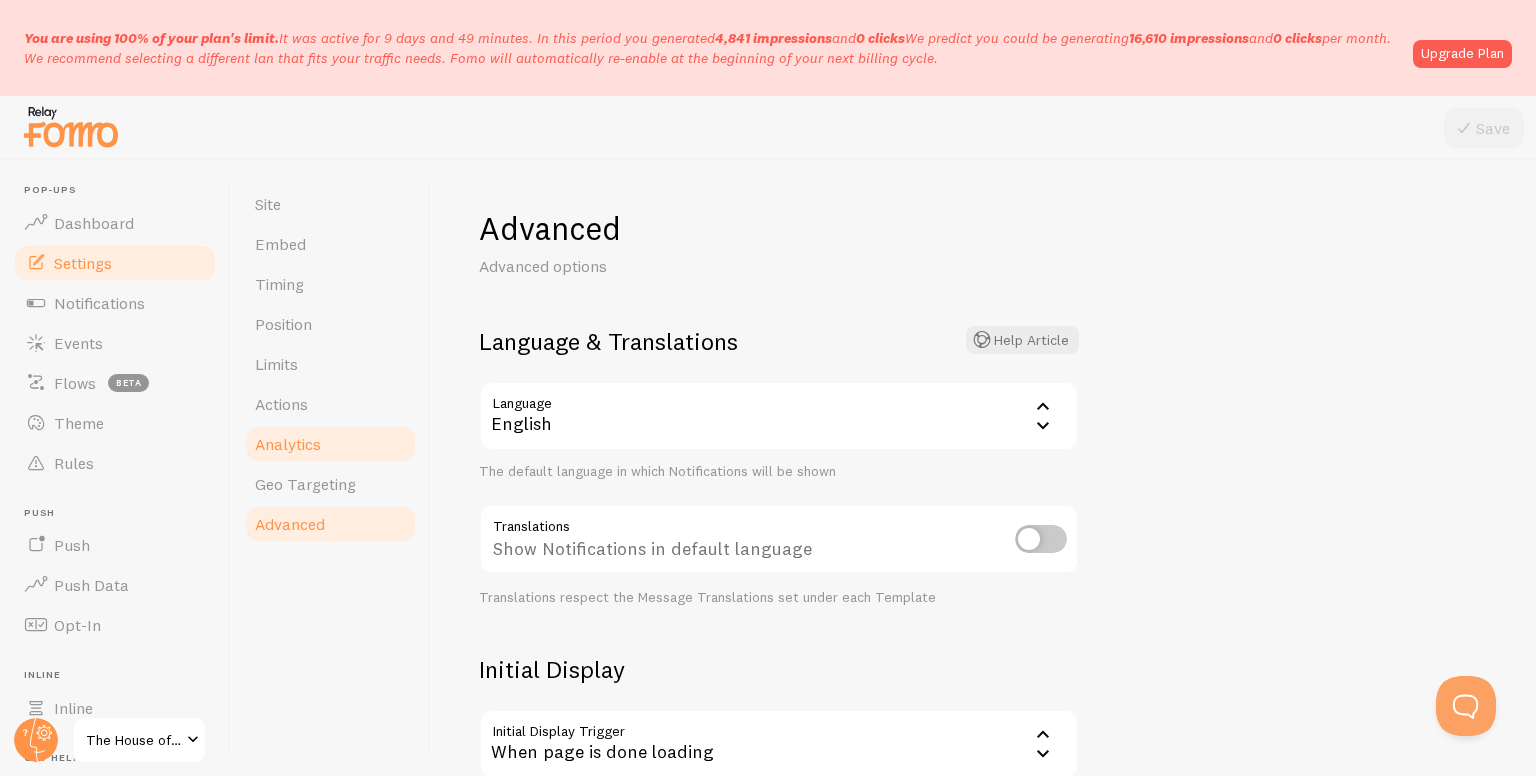 click on "Analytics" at bounding box center (330, 444) 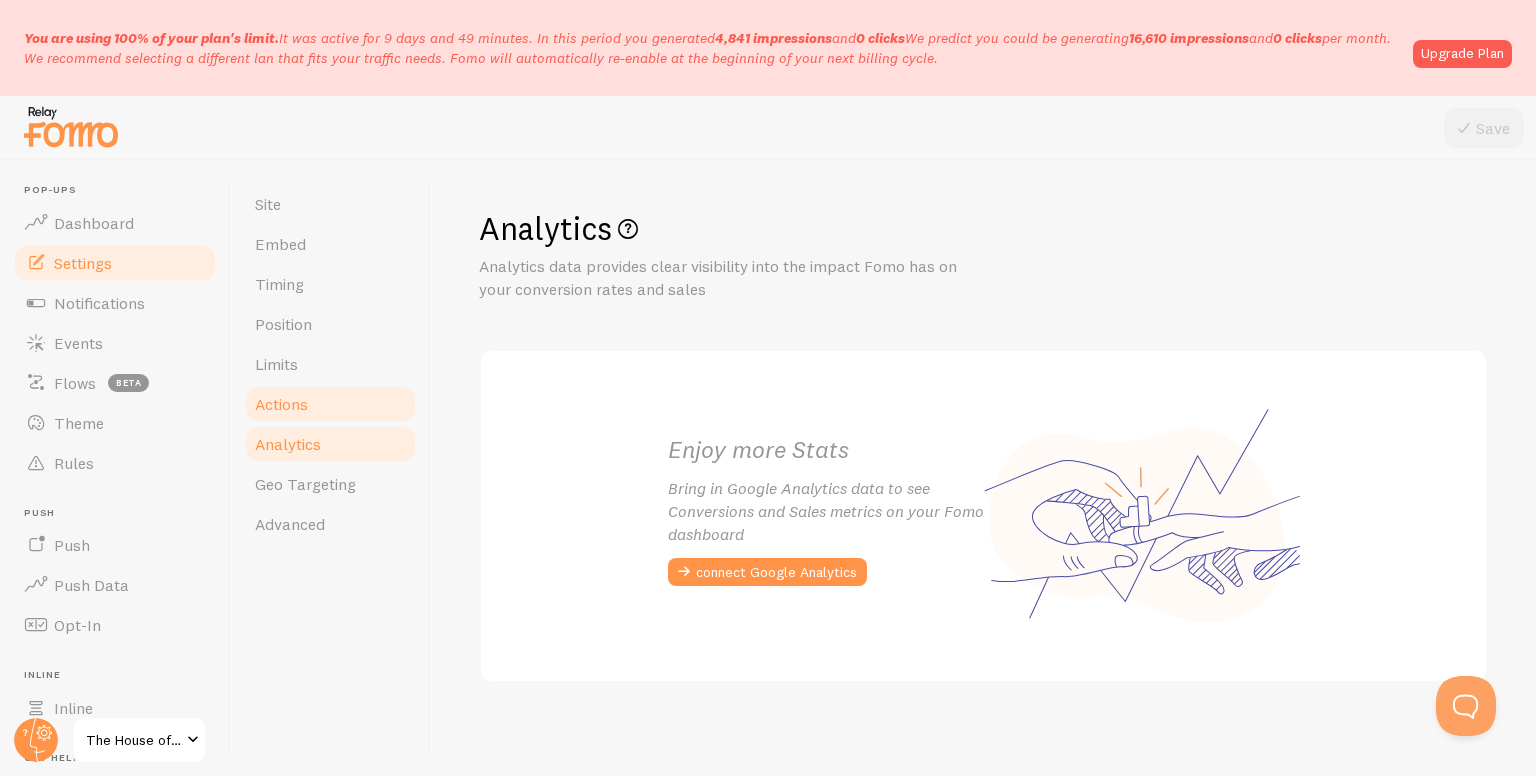 click on "Actions" at bounding box center (330, 404) 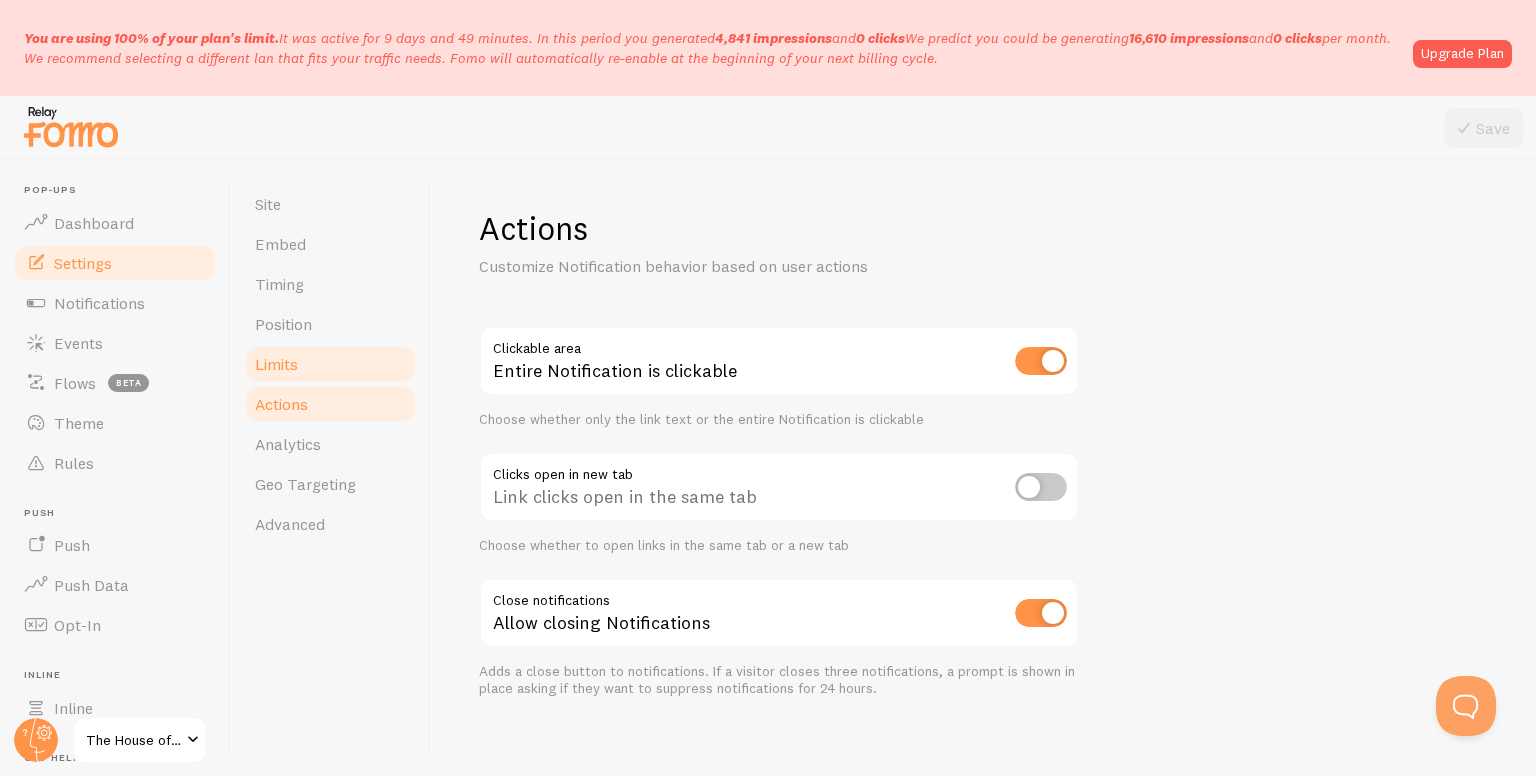 click on "Limits" at bounding box center (330, 364) 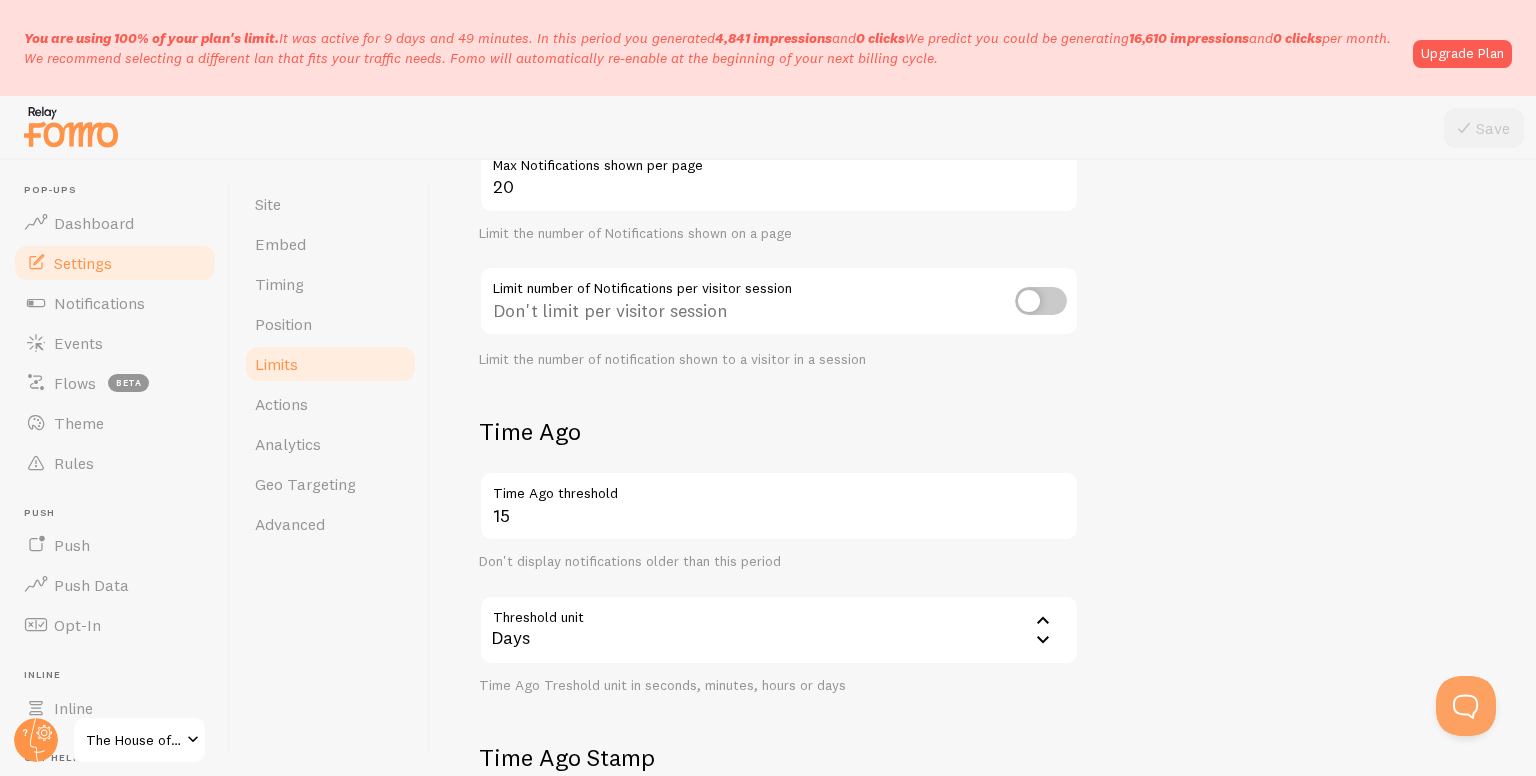 scroll, scrollTop: 244, scrollLeft: 0, axis: vertical 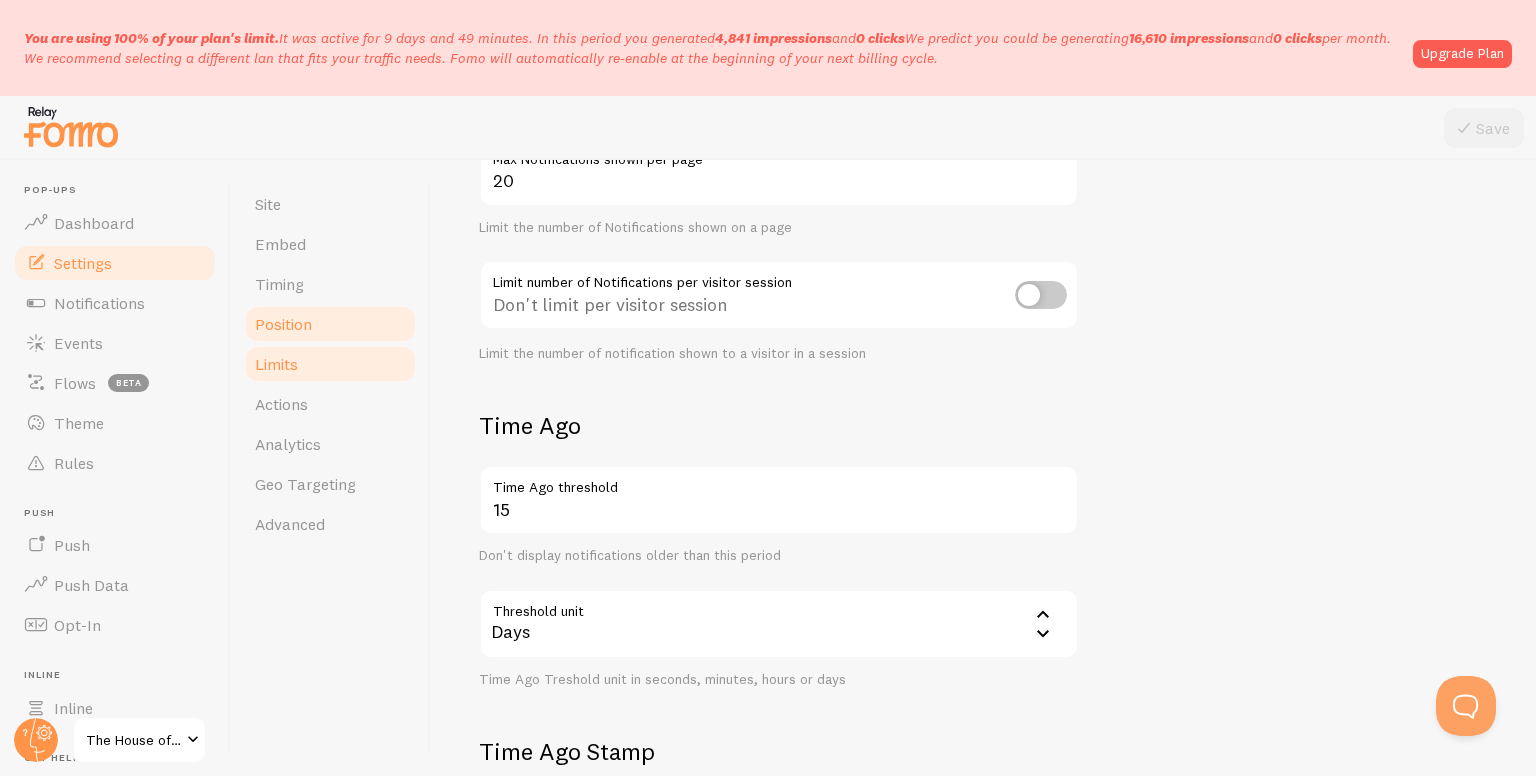 click on "Position" at bounding box center (283, 324) 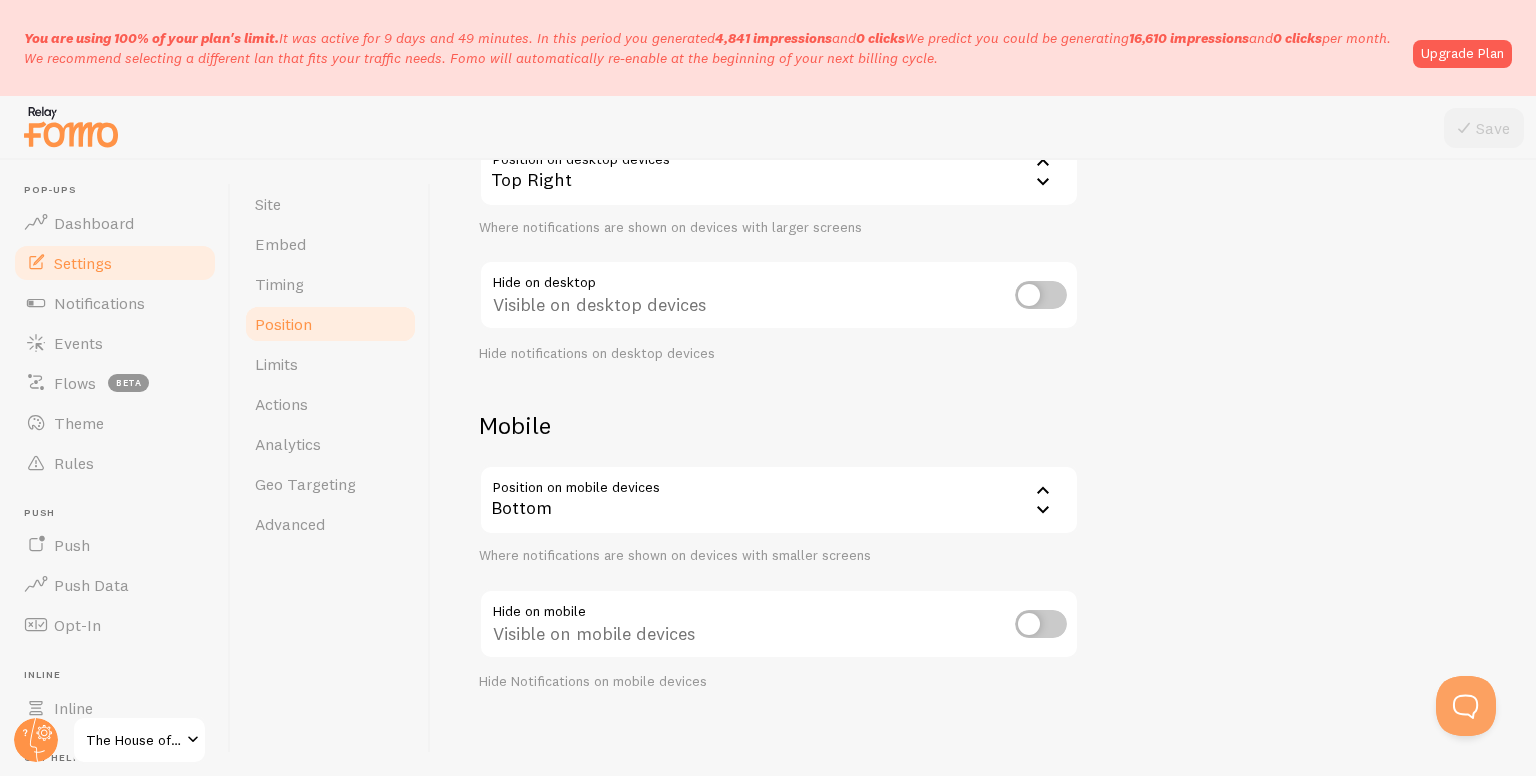 scroll, scrollTop: 0, scrollLeft: 0, axis: both 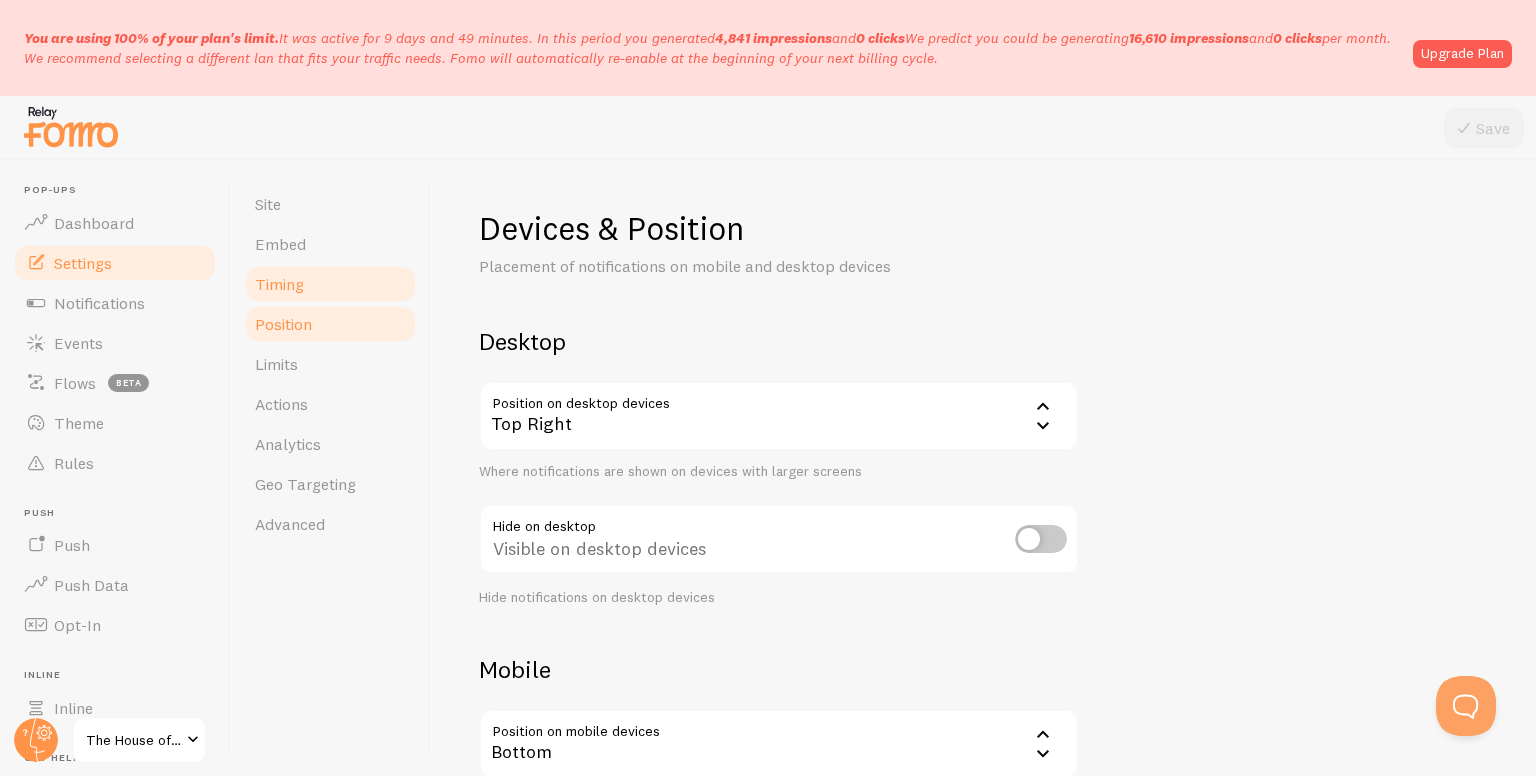 click on "Timing" at bounding box center (330, 284) 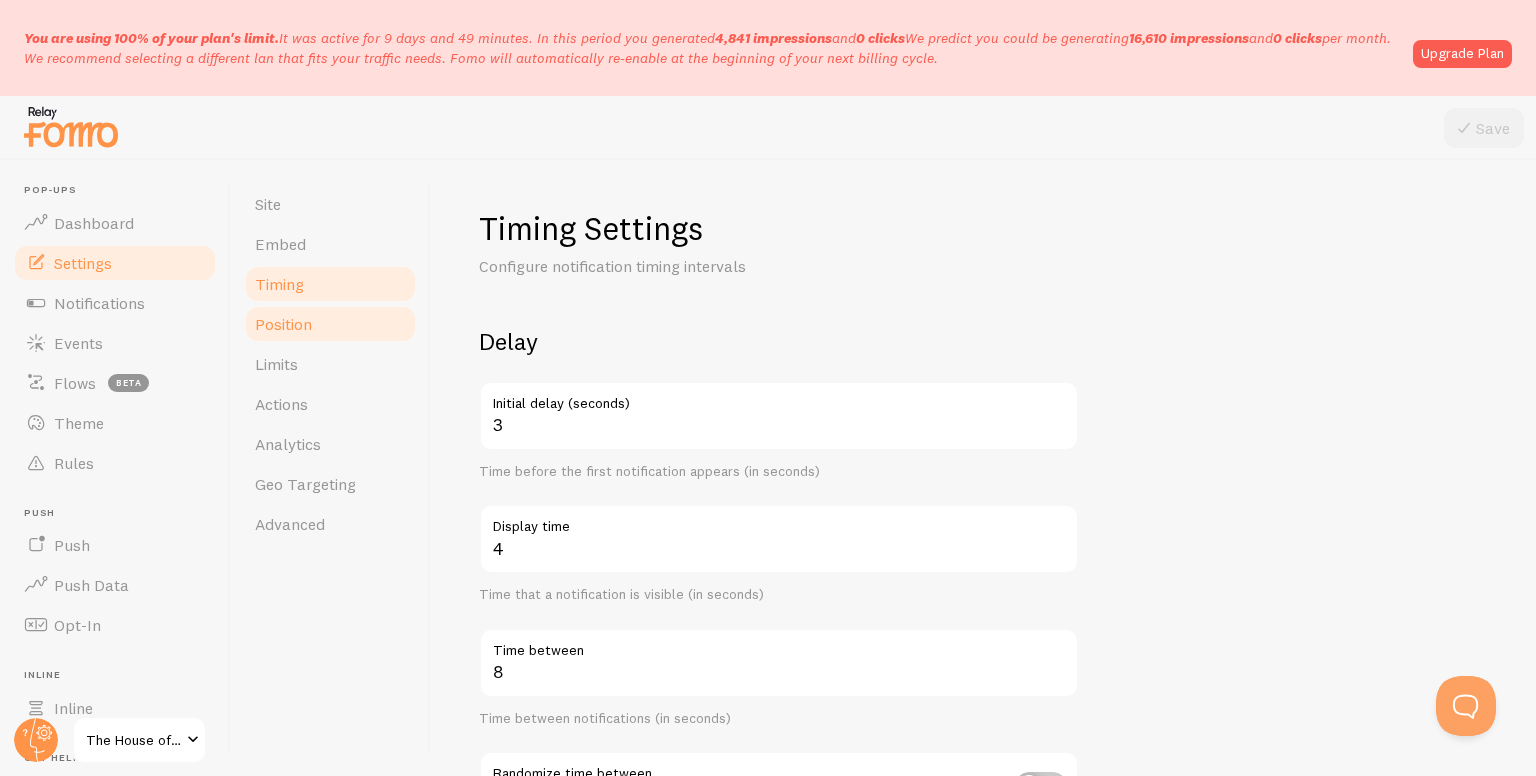 click on "Position" at bounding box center (330, 324) 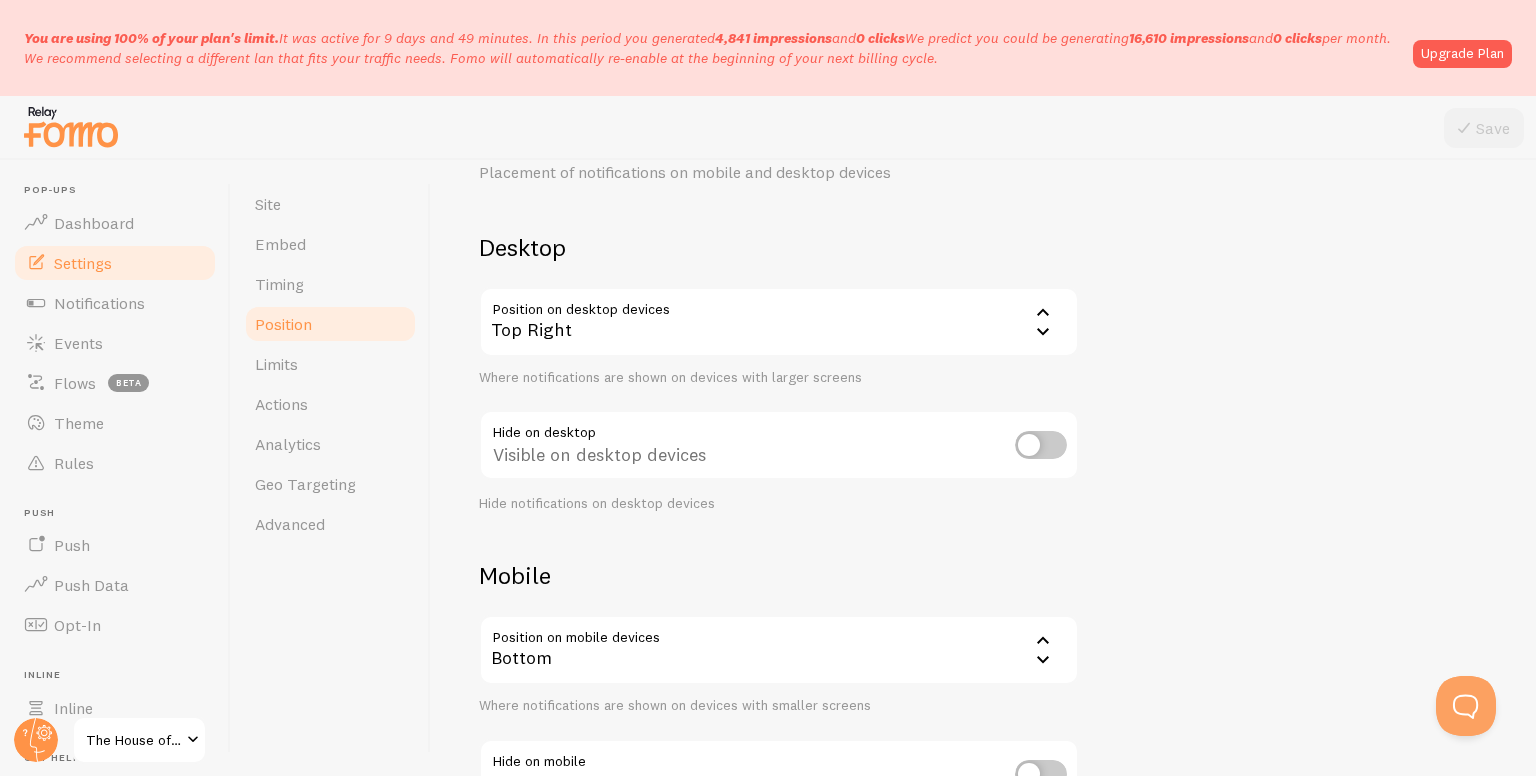 scroll, scrollTop: 55, scrollLeft: 0, axis: vertical 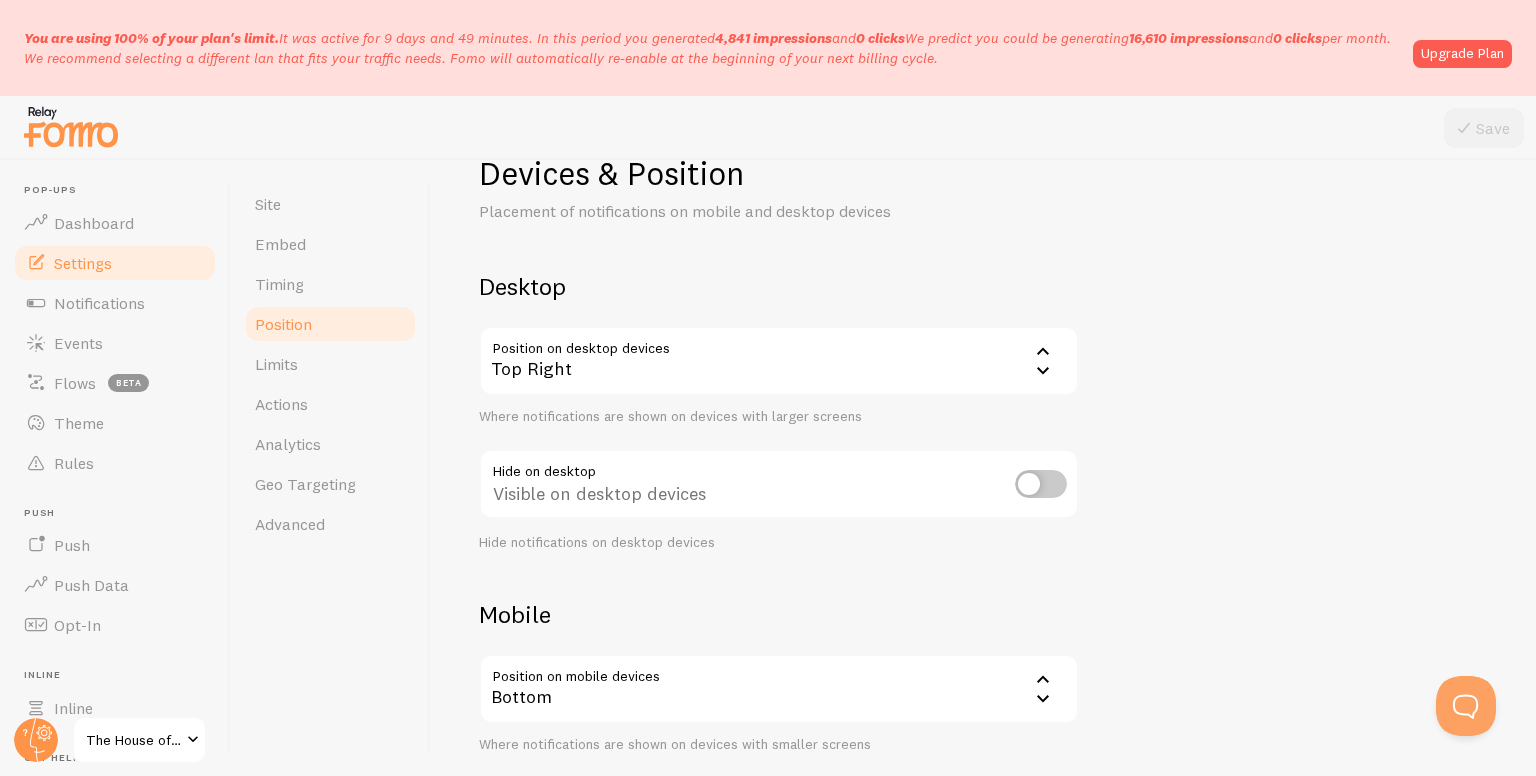 drag, startPoint x: 475, startPoint y: 38, endPoint x: 1159, endPoint y: 69, distance: 684.70215 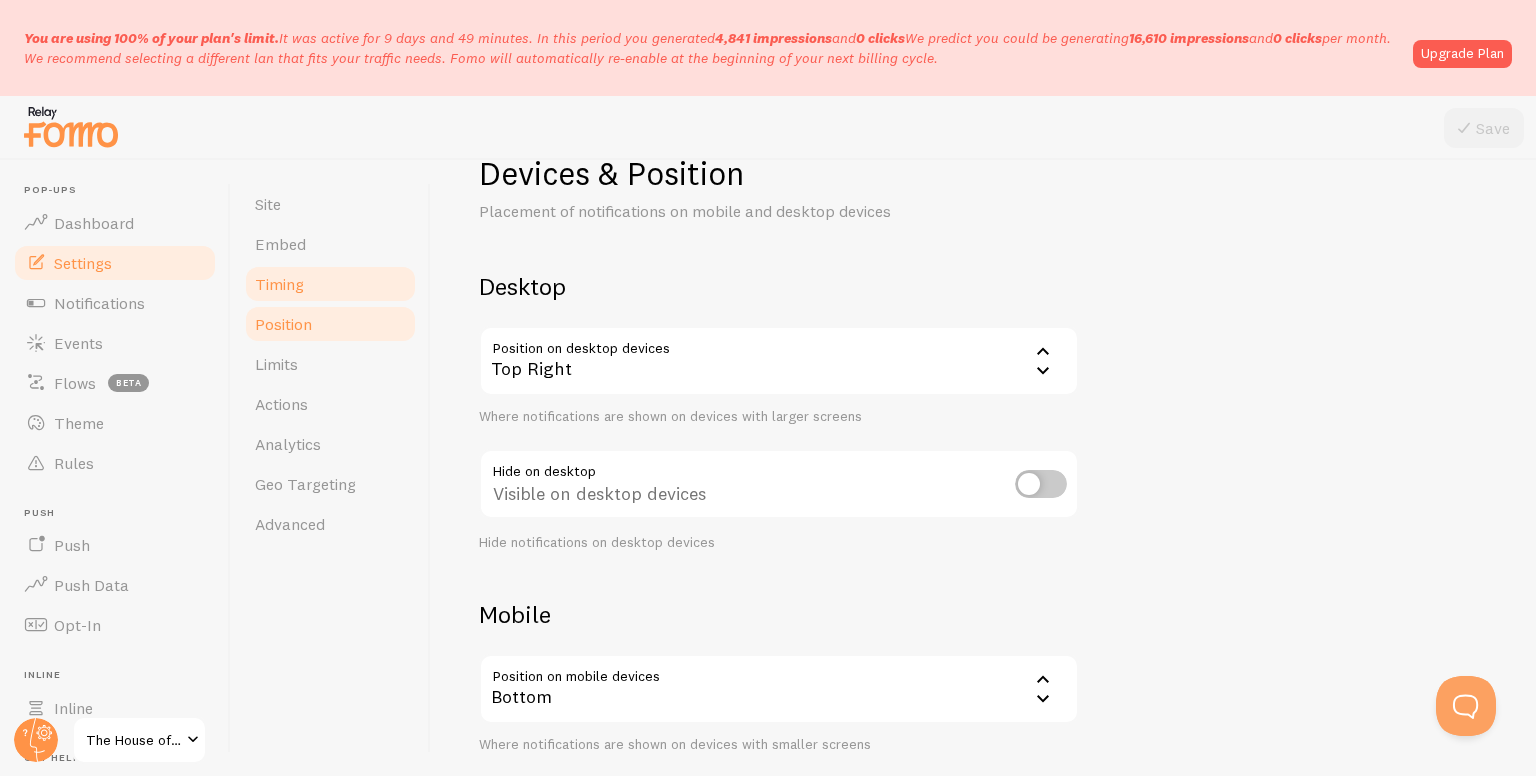 click on "Timing" at bounding box center [330, 284] 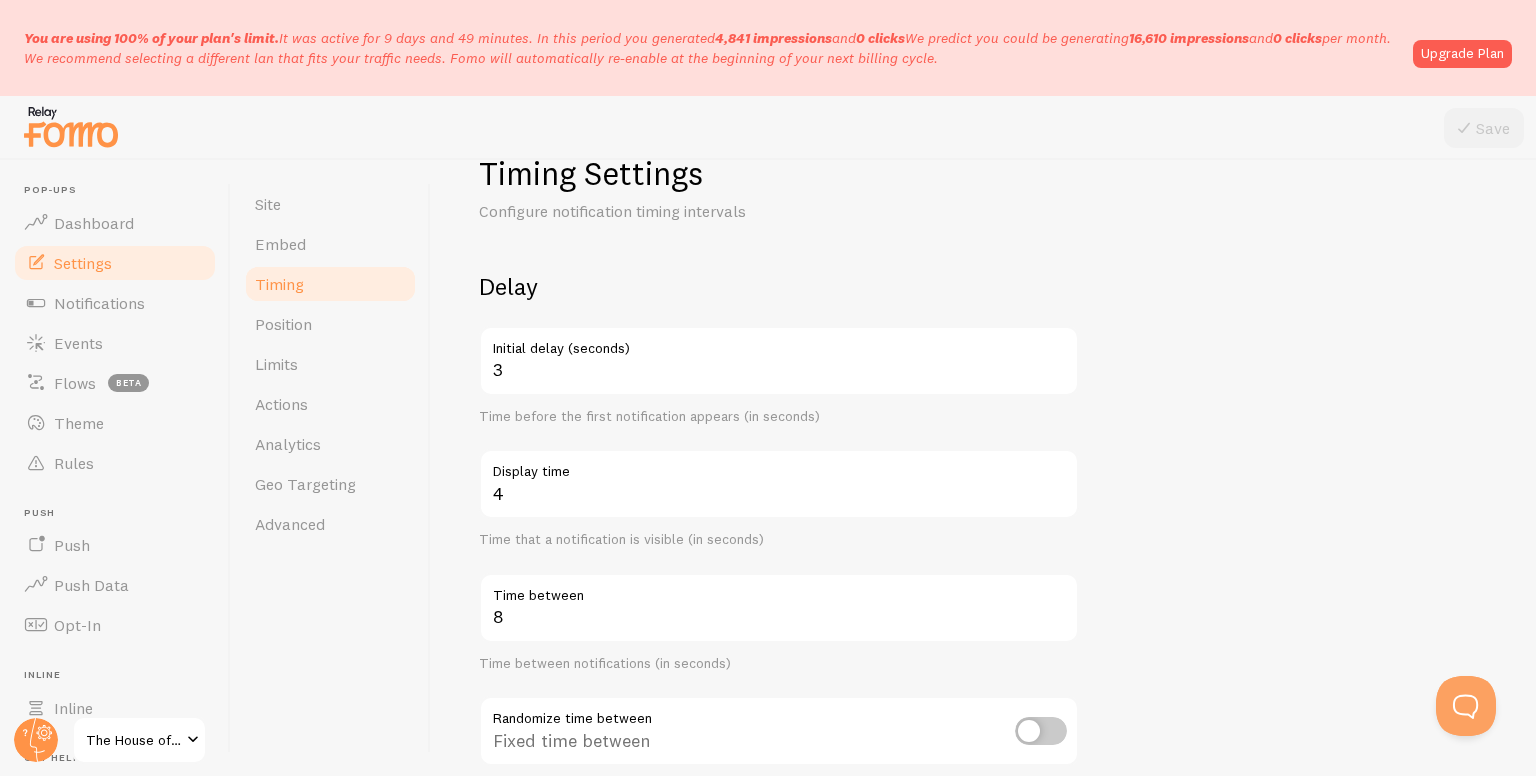 scroll, scrollTop: 0, scrollLeft: 0, axis: both 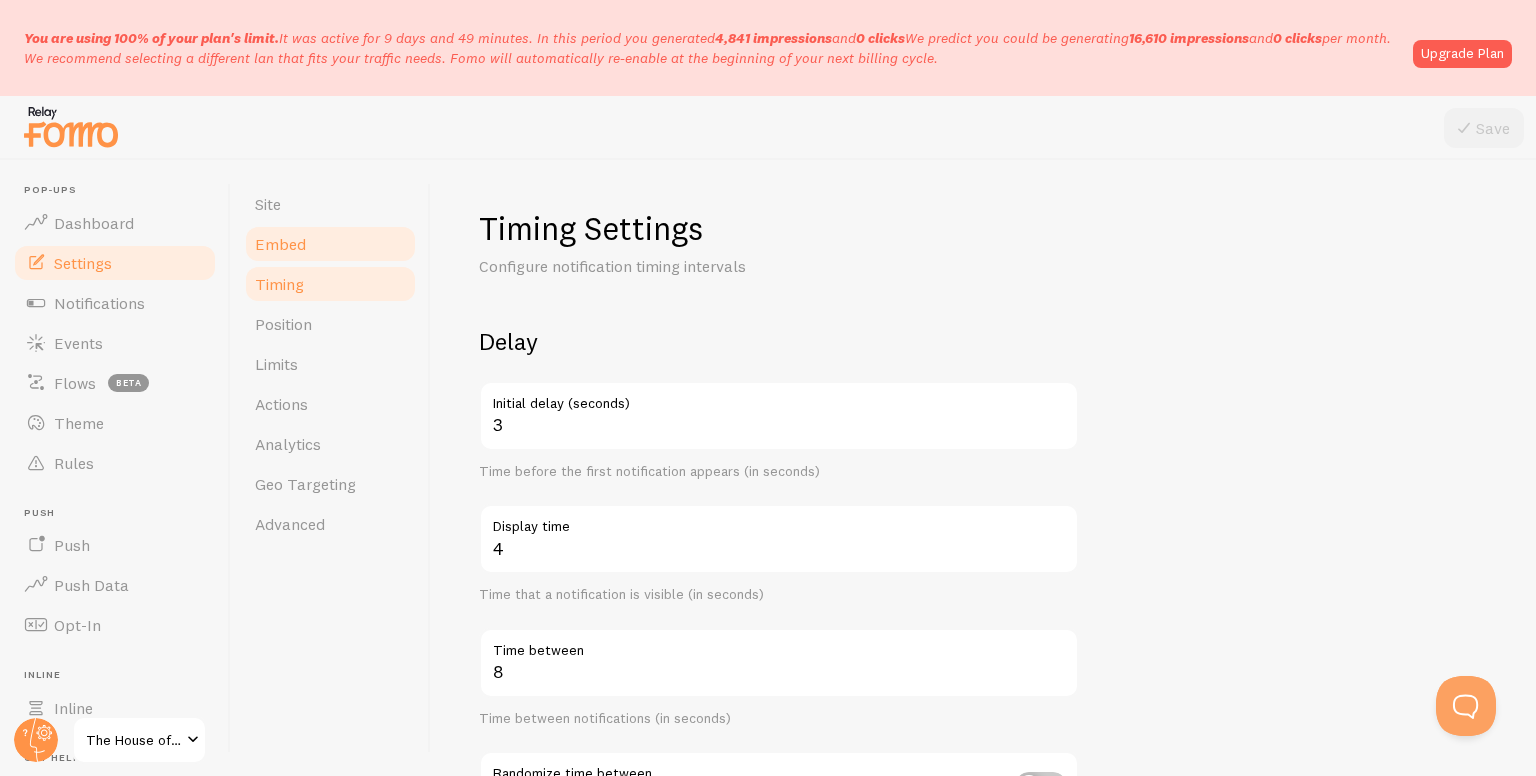 click on "Embed" at bounding box center (330, 244) 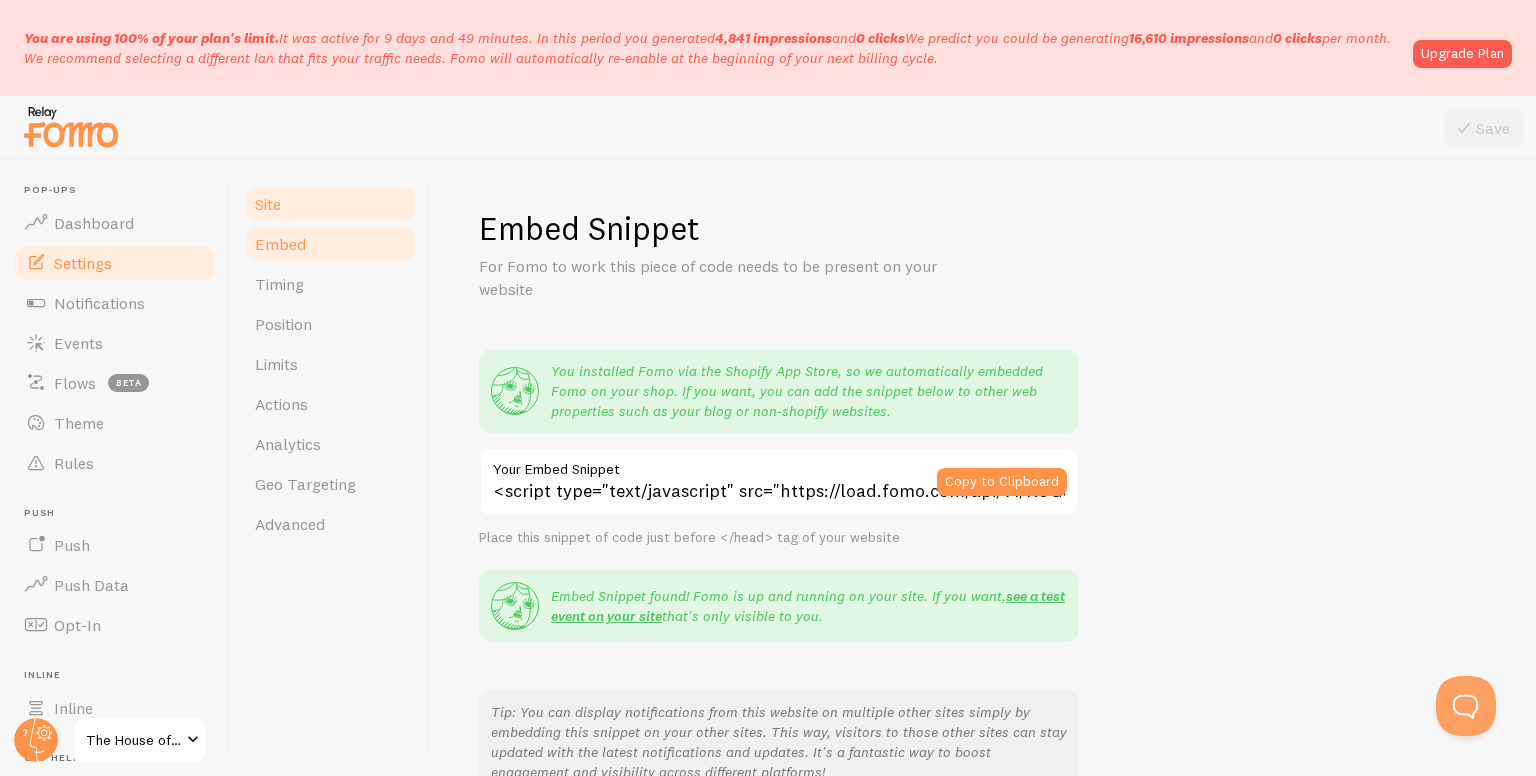 click on "Site" at bounding box center (330, 204) 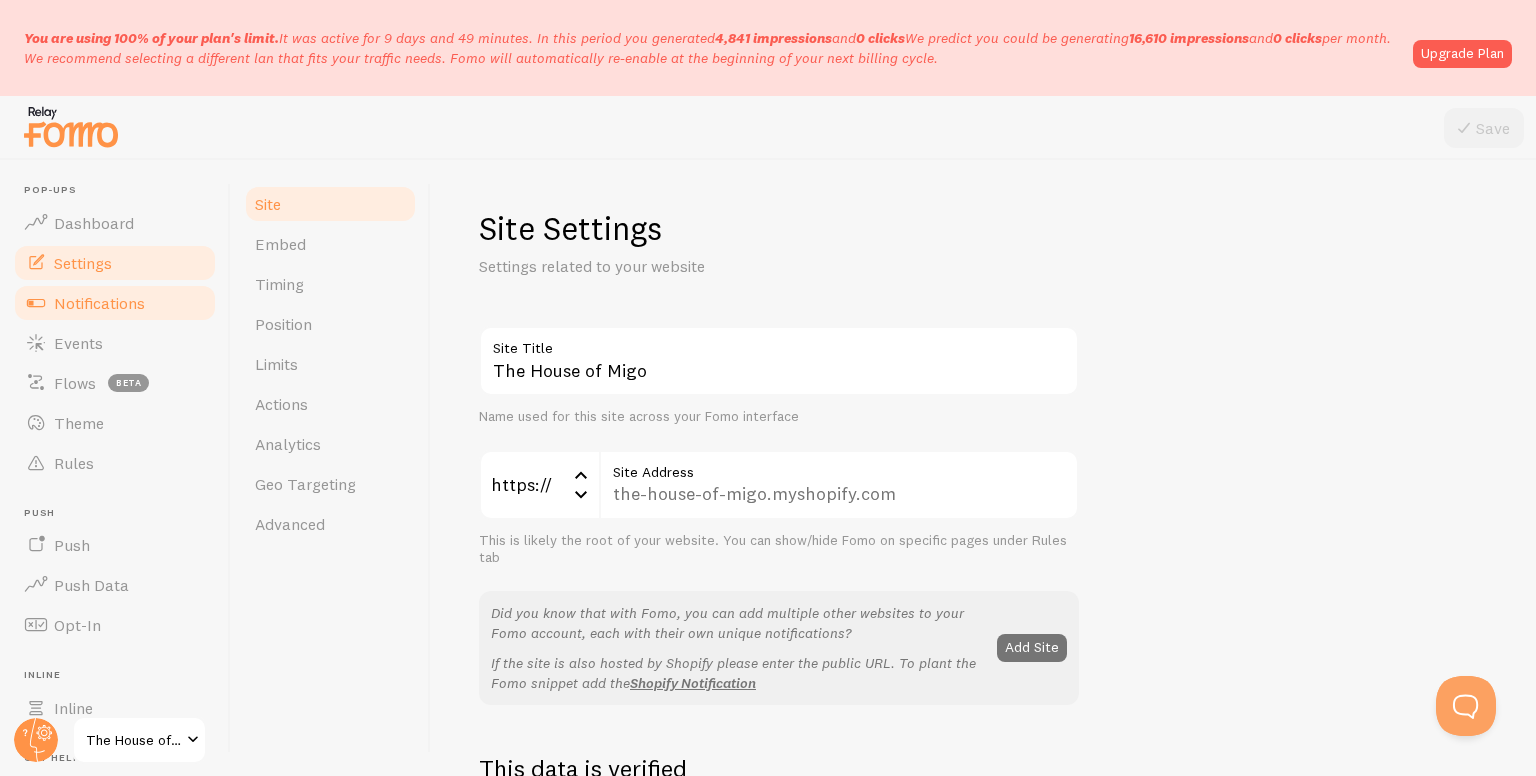 click on "Notifications" at bounding box center [115, 303] 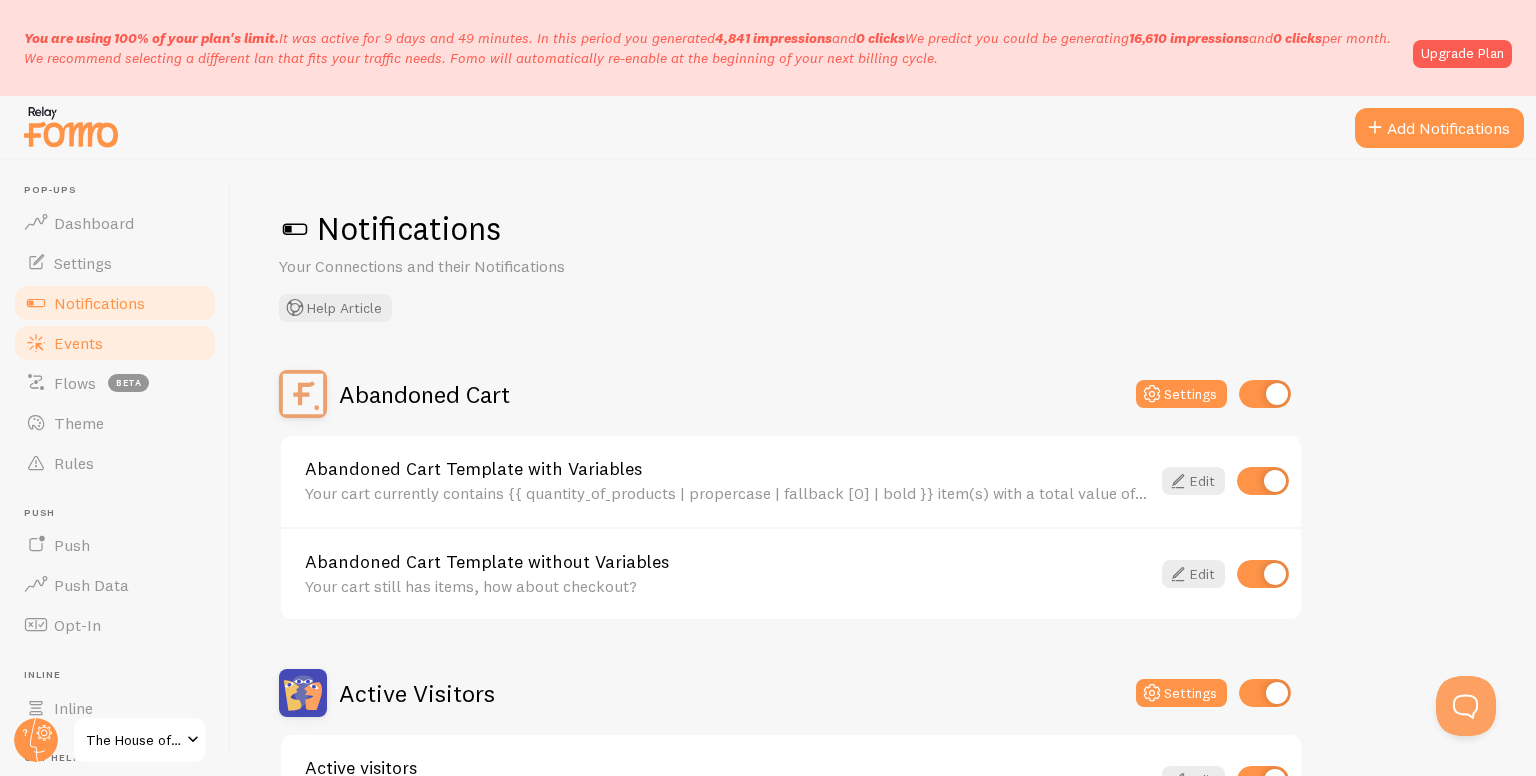 click on "Events" at bounding box center [78, 343] 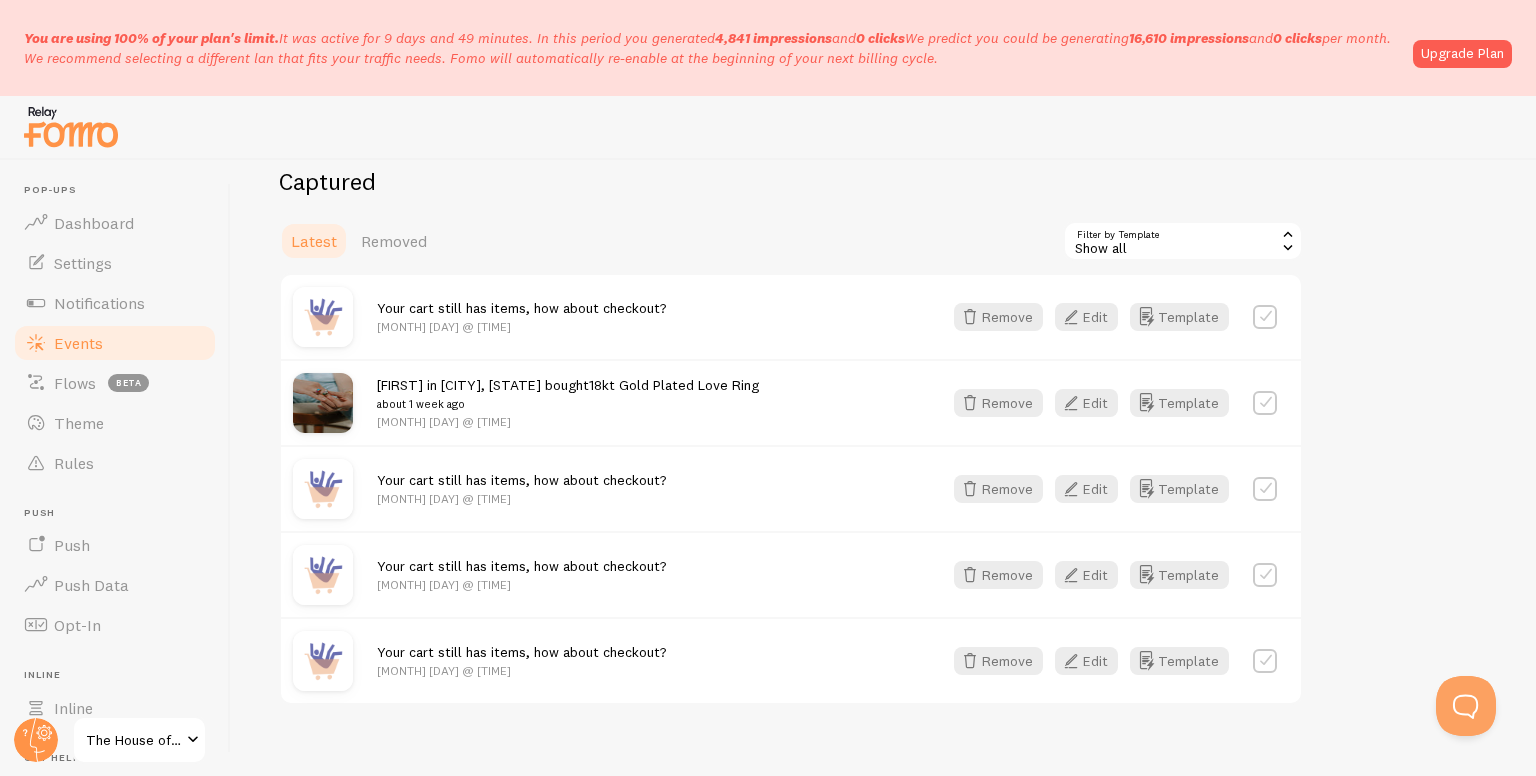 scroll, scrollTop: 524, scrollLeft: 0, axis: vertical 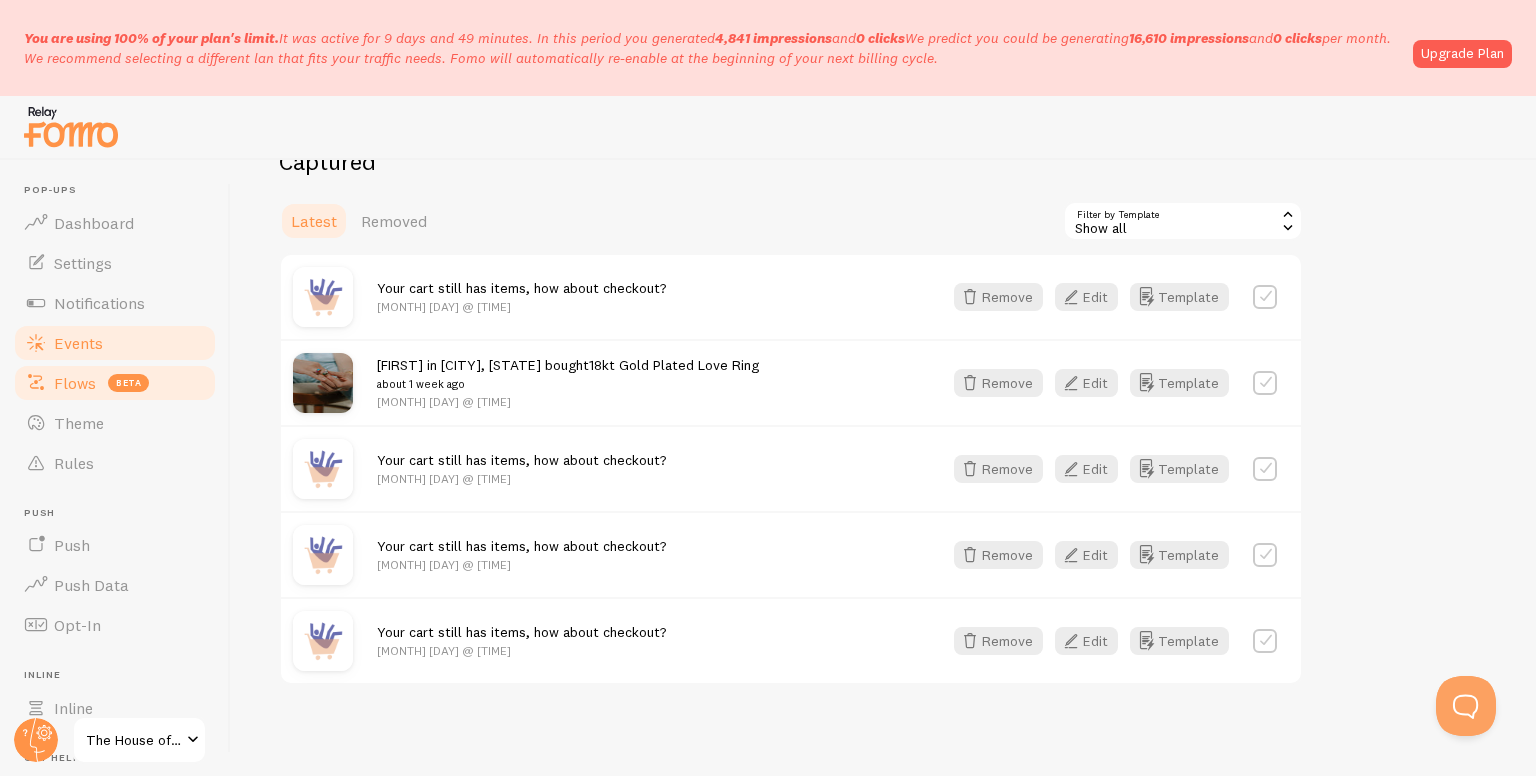 click on "Flows" at bounding box center [75, 383] 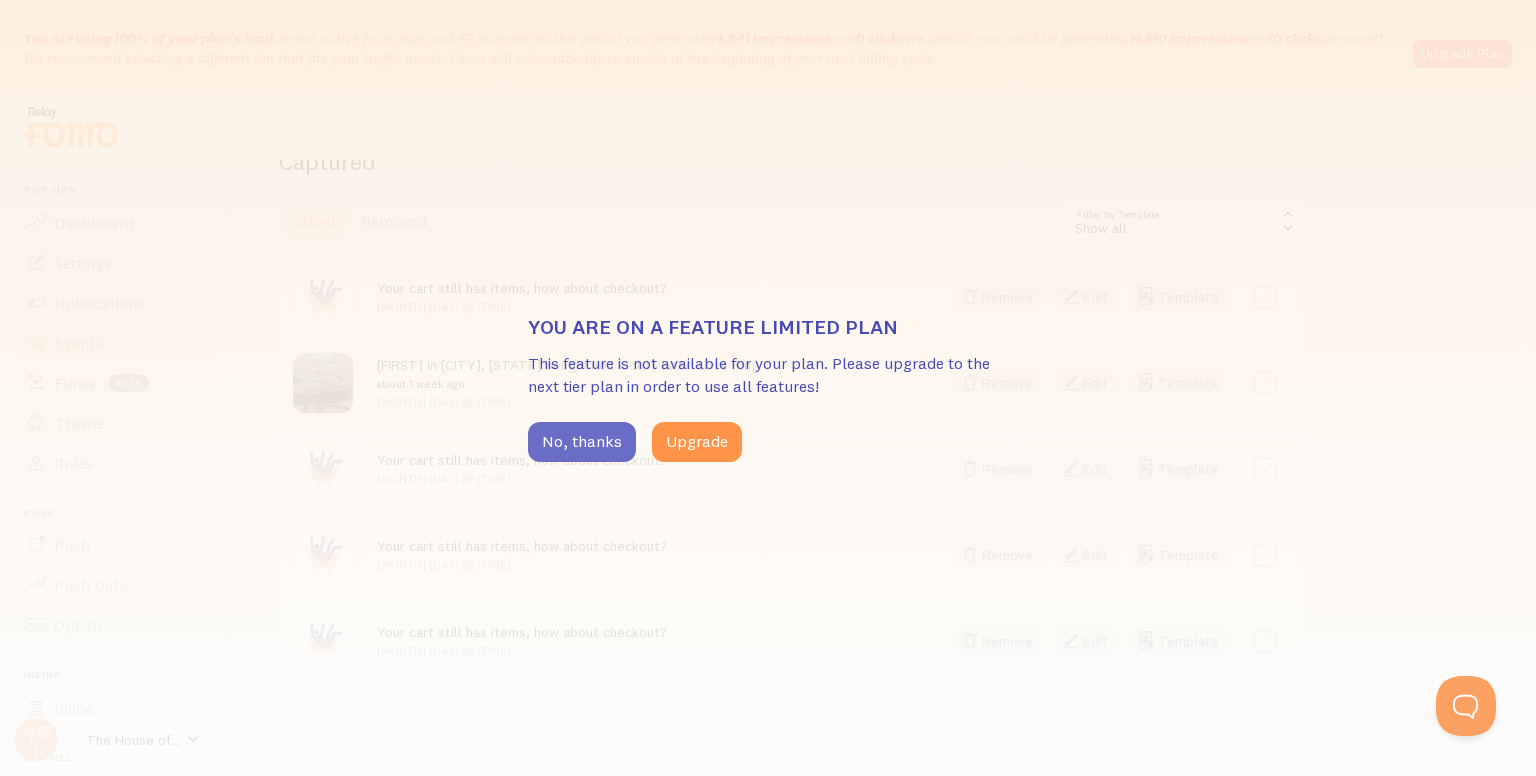 click on "No, thanks" at bounding box center (582, 442) 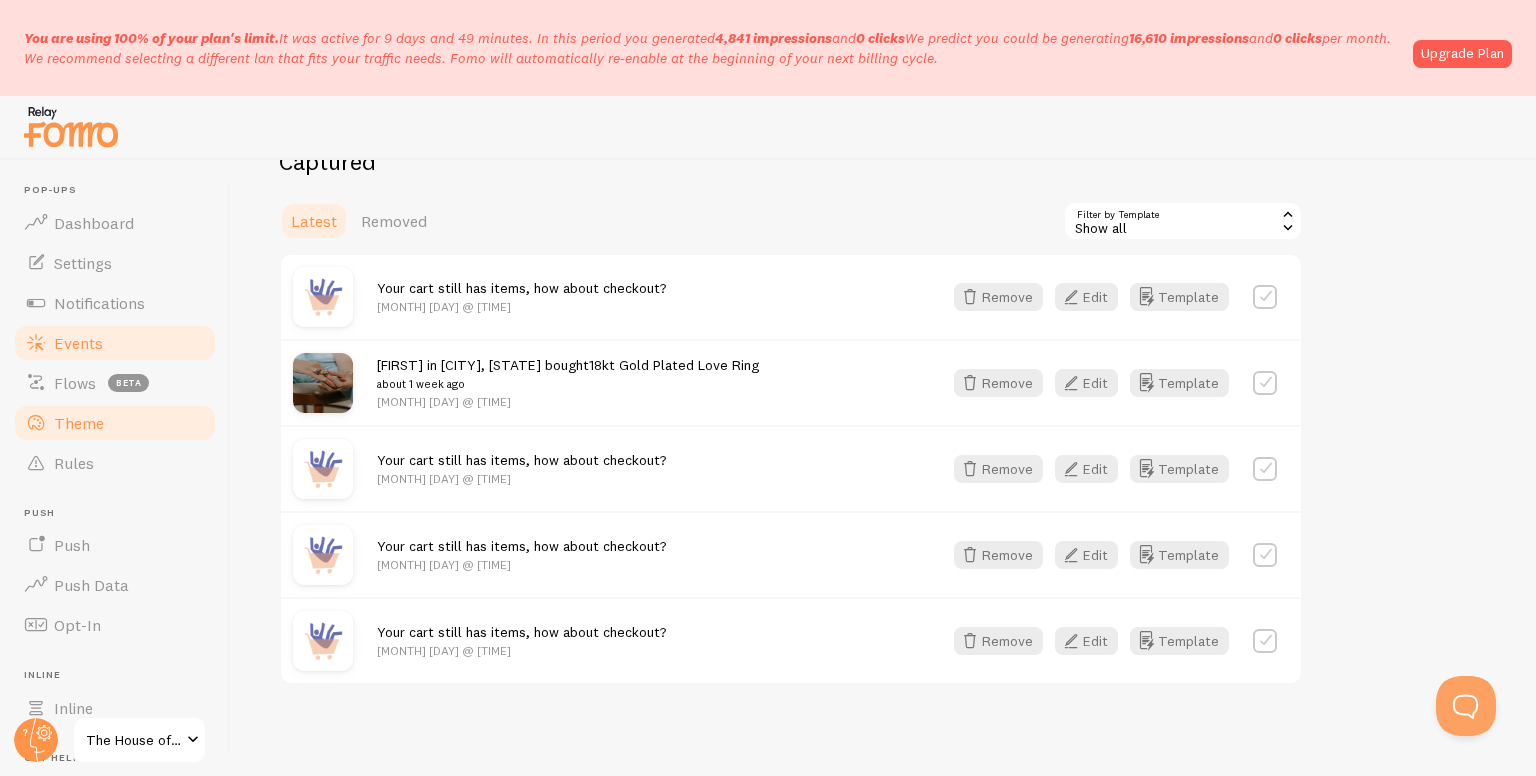 click on "Theme" at bounding box center [115, 423] 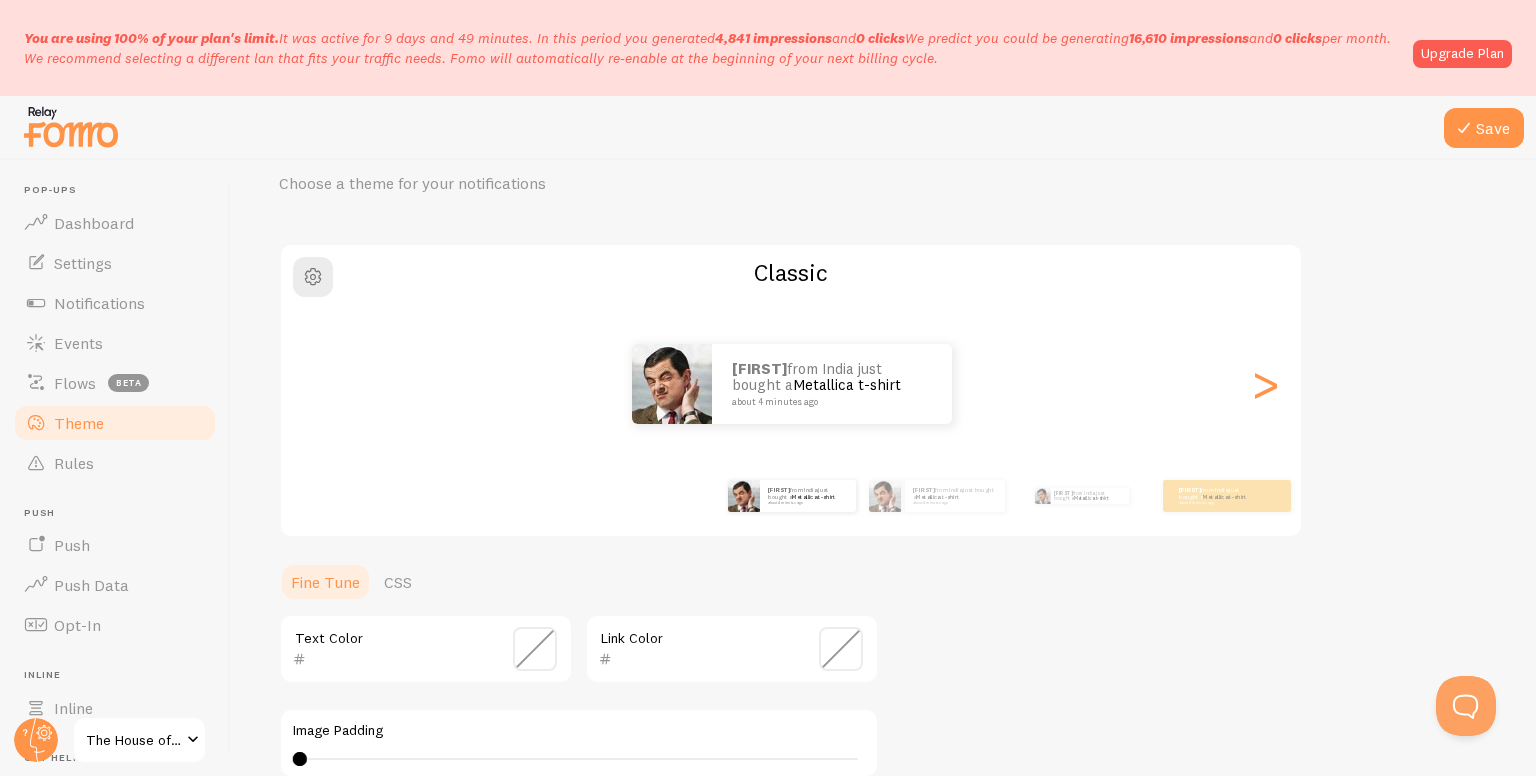 scroll, scrollTop: 84, scrollLeft: 0, axis: vertical 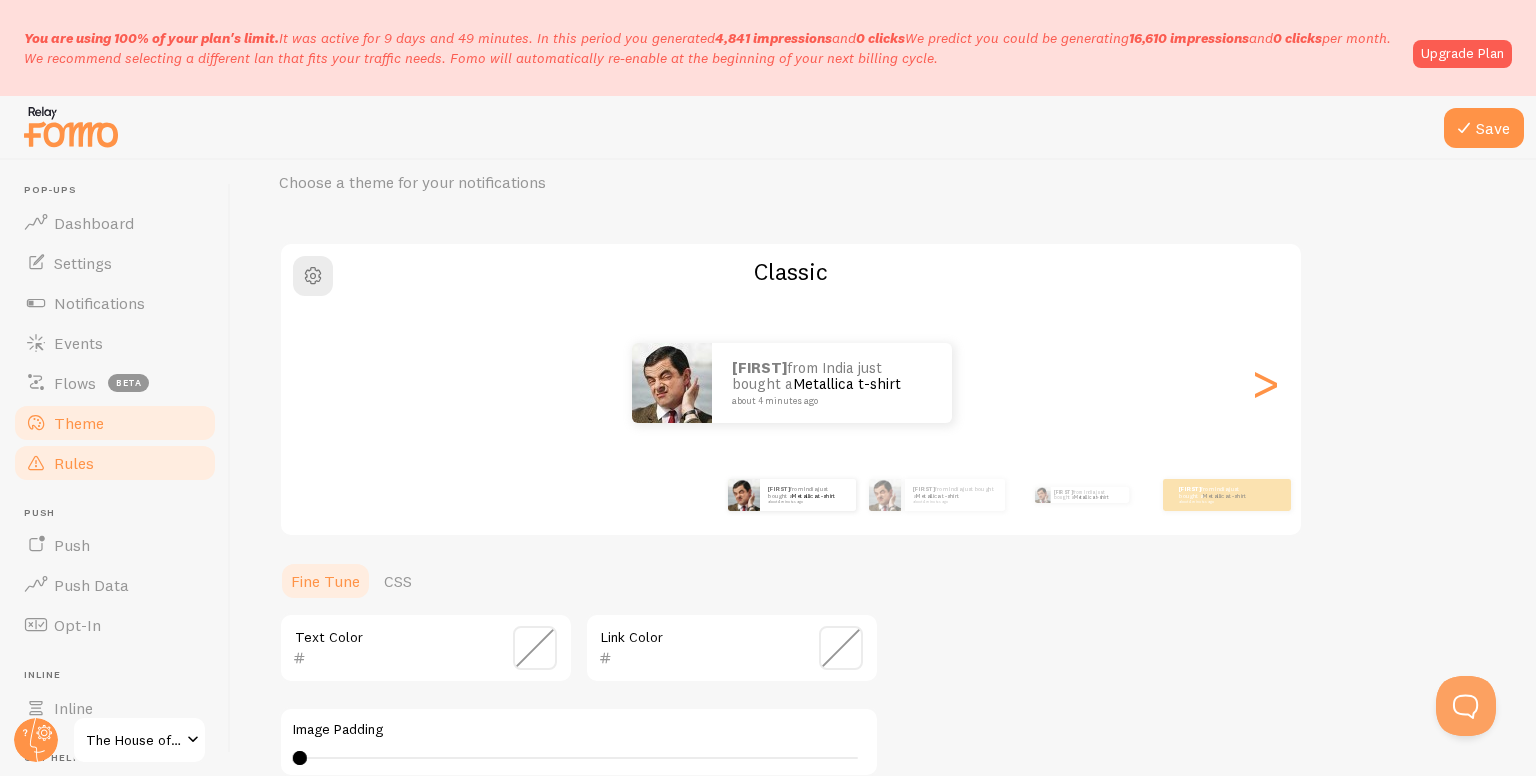 click on "Rules" at bounding box center [115, 463] 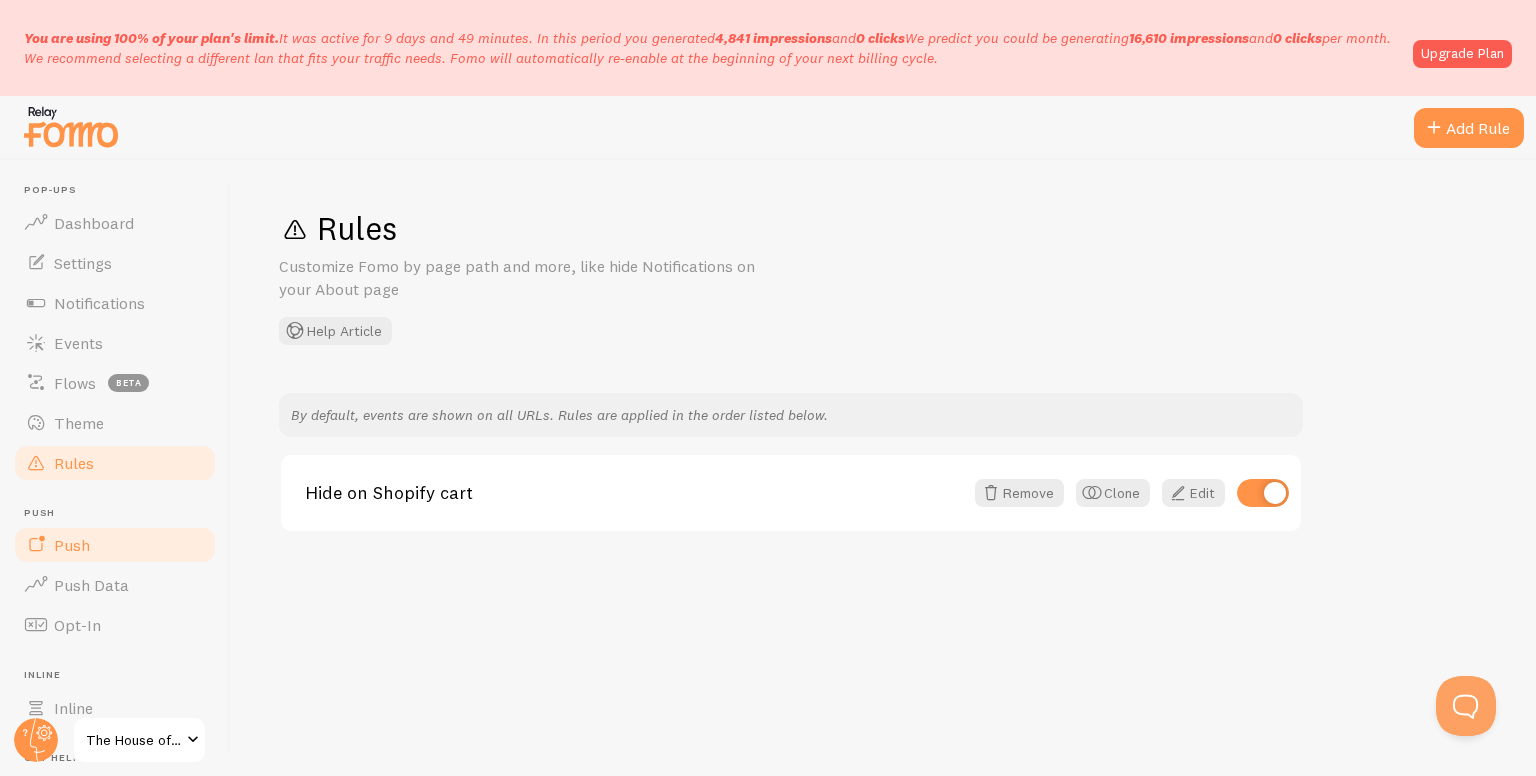 scroll, scrollTop: 72, scrollLeft: 0, axis: vertical 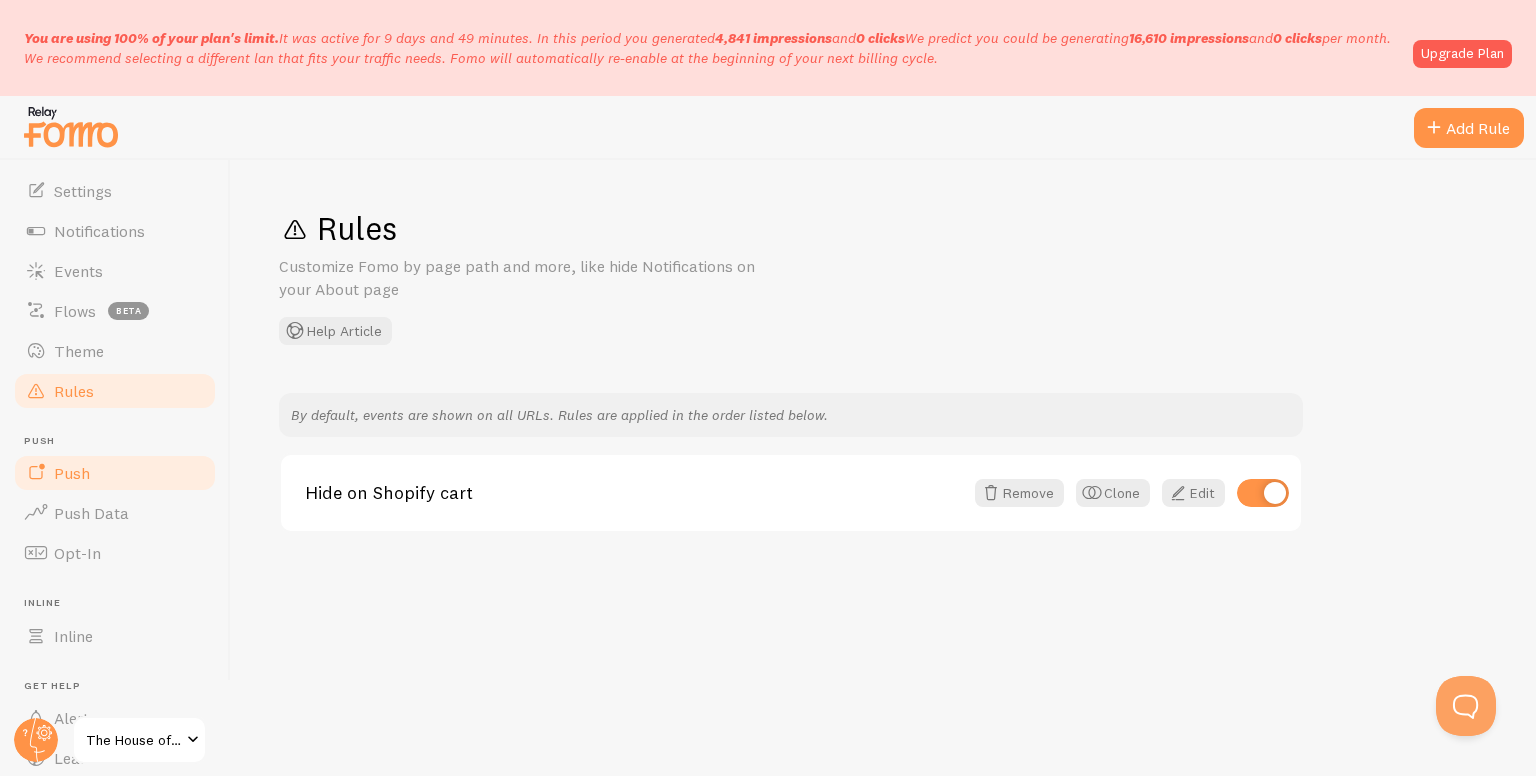 click on "Push" at bounding box center [115, 473] 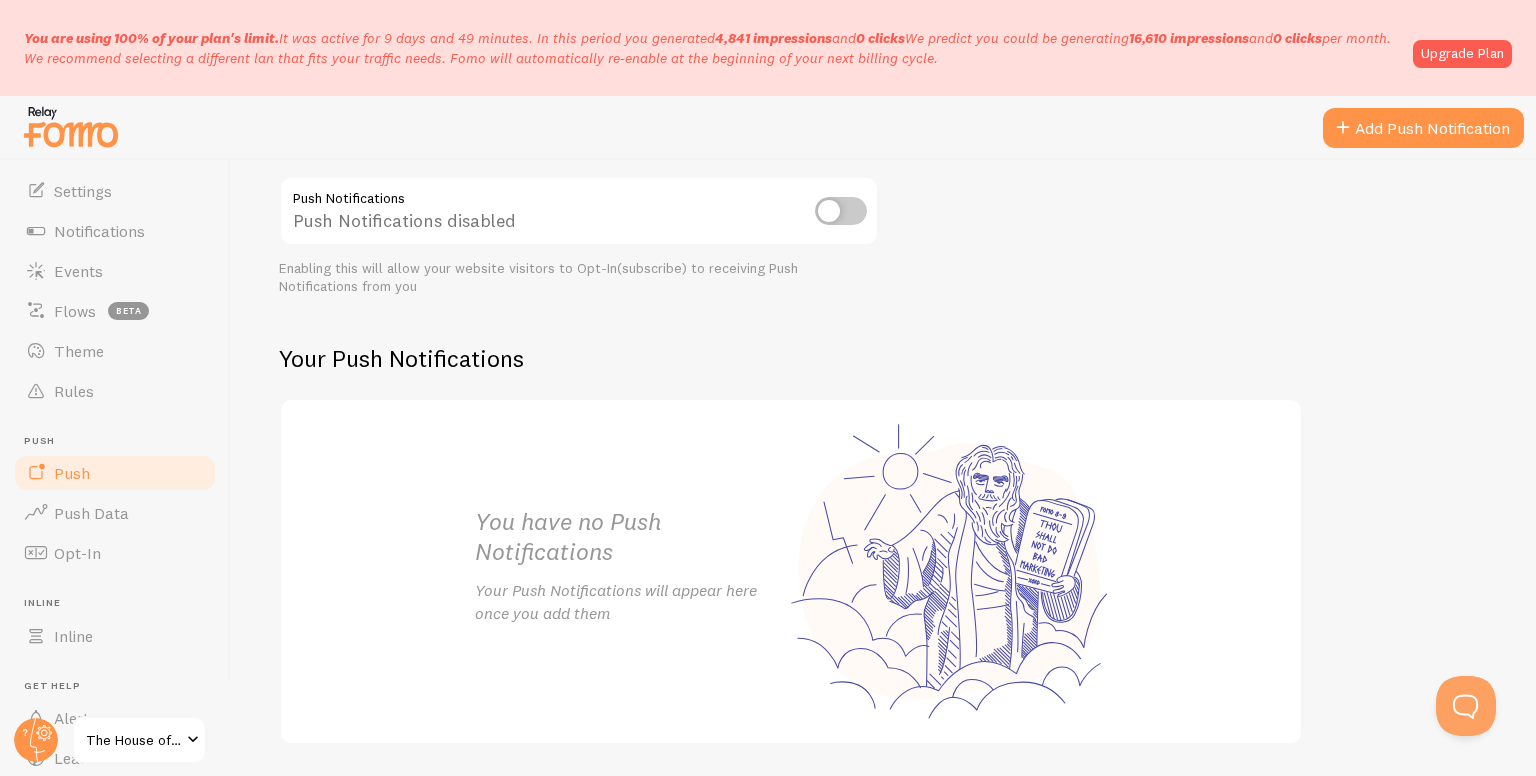 scroll, scrollTop: 262, scrollLeft: 0, axis: vertical 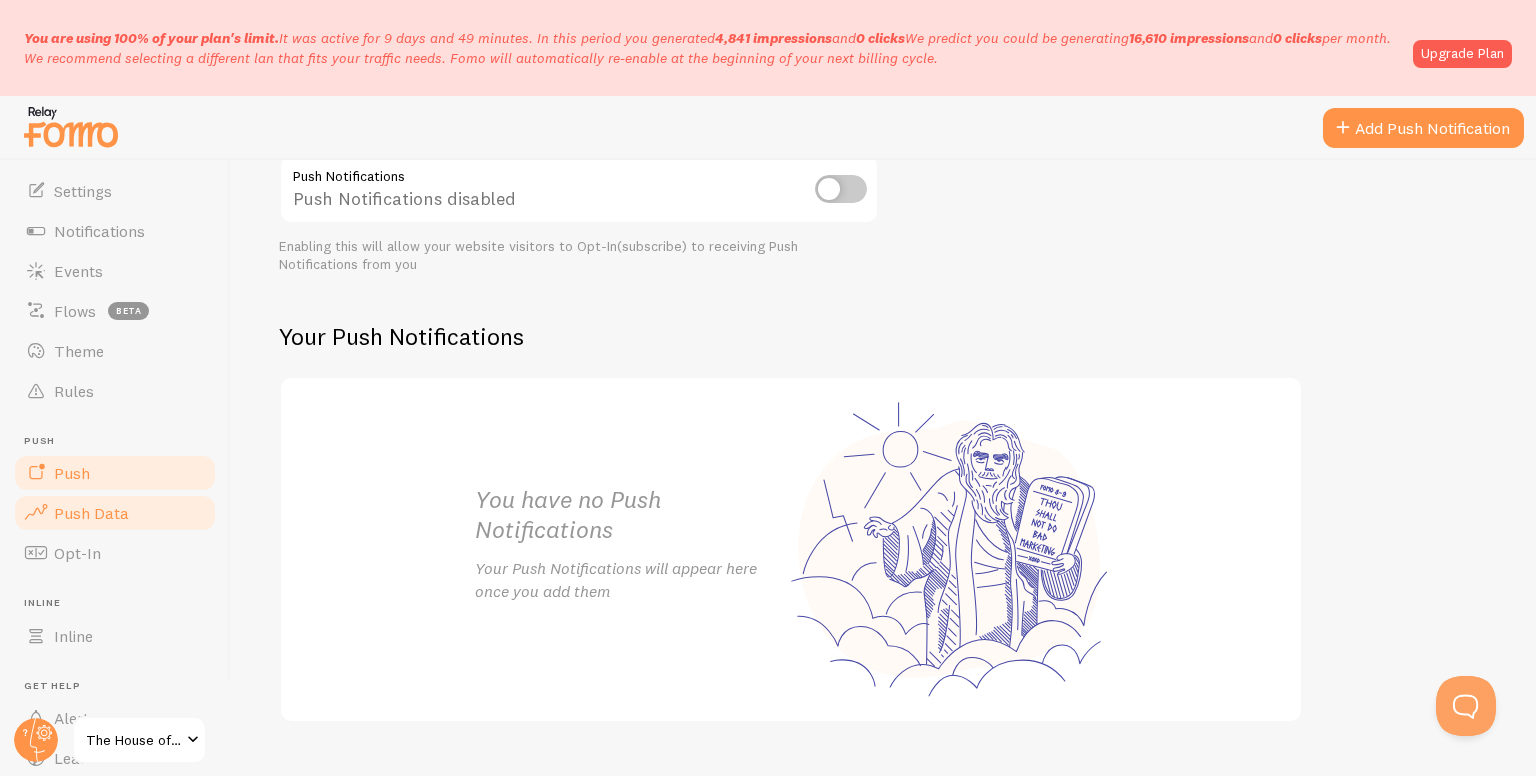 click on "Push Data" at bounding box center (115, 513) 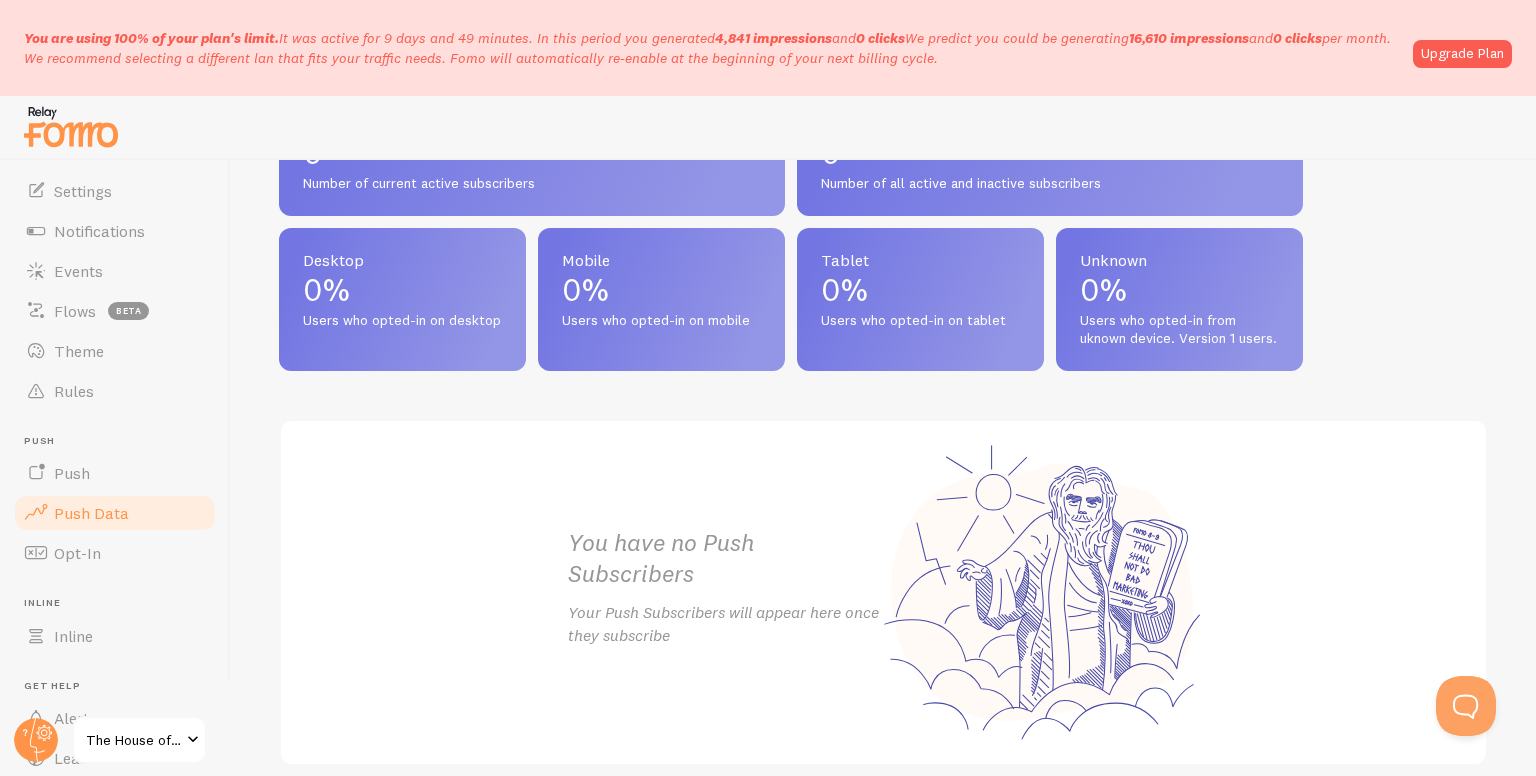 scroll, scrollTop: 1027, scrollLeft: 0, axis: vertical 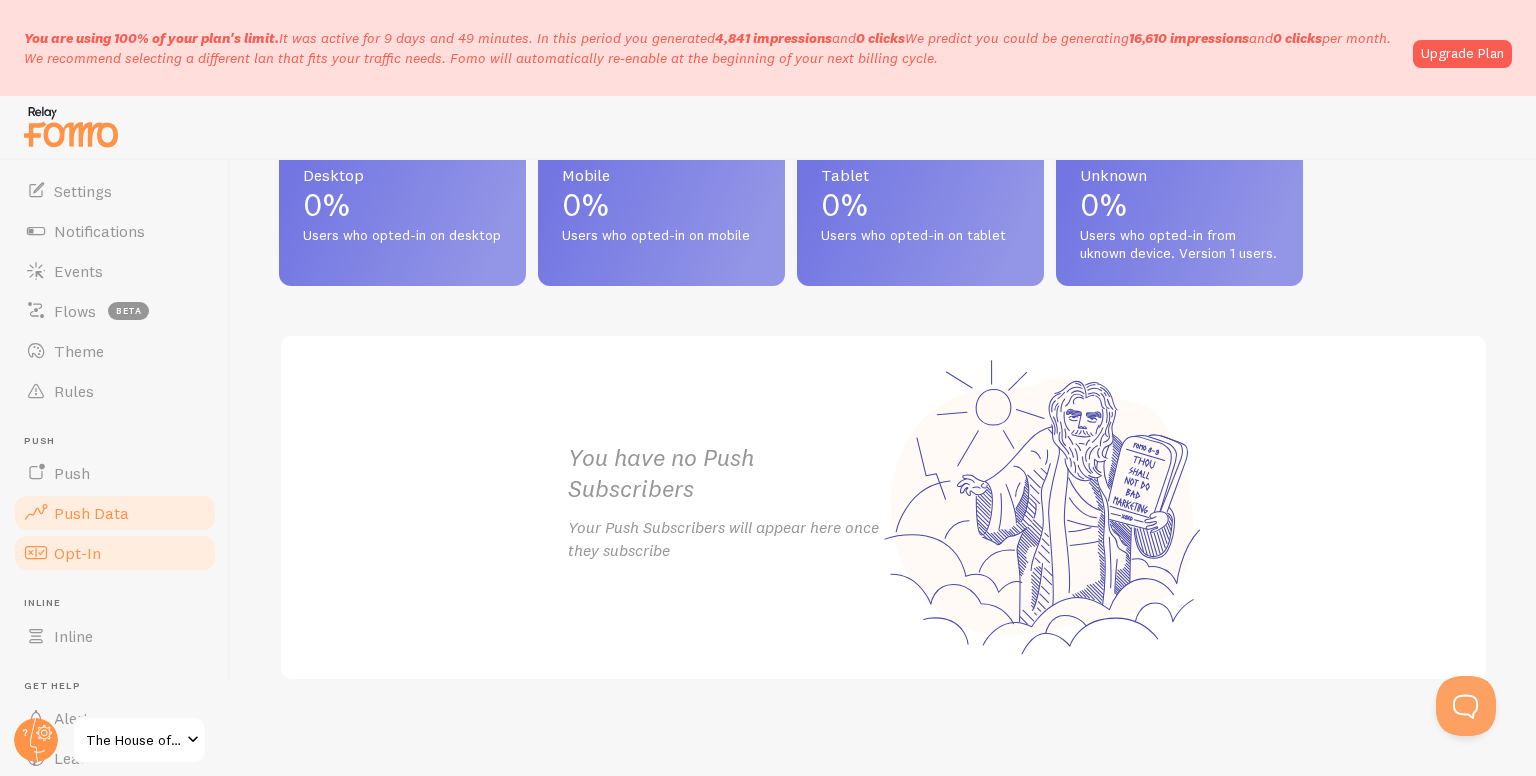 click on "Opt-In" at bounding box center (115, 553) 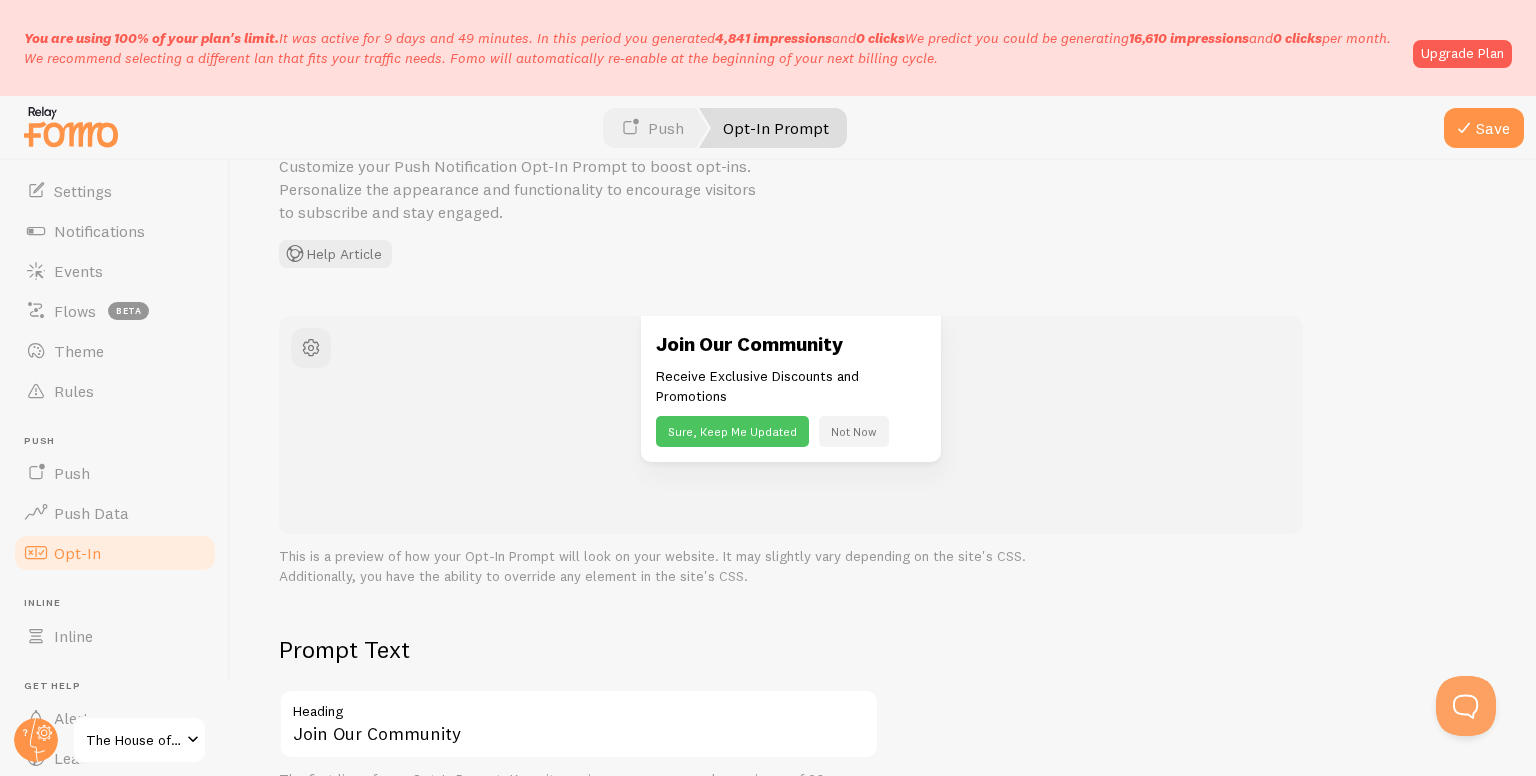 scroll, scrollTop: 0, scrollLeft: 0, axis: both 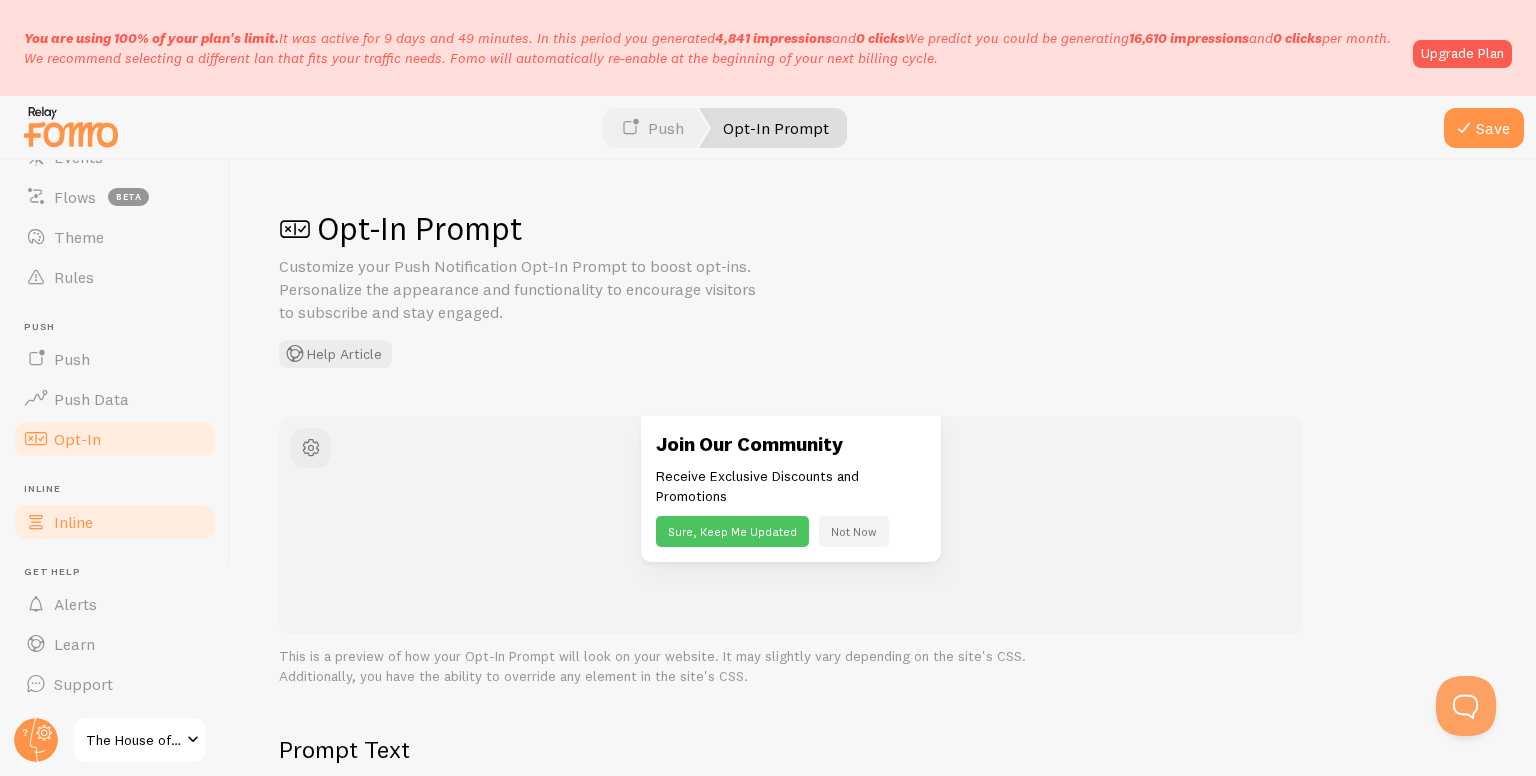 click on "Inline" at bounding box center [115, 522] 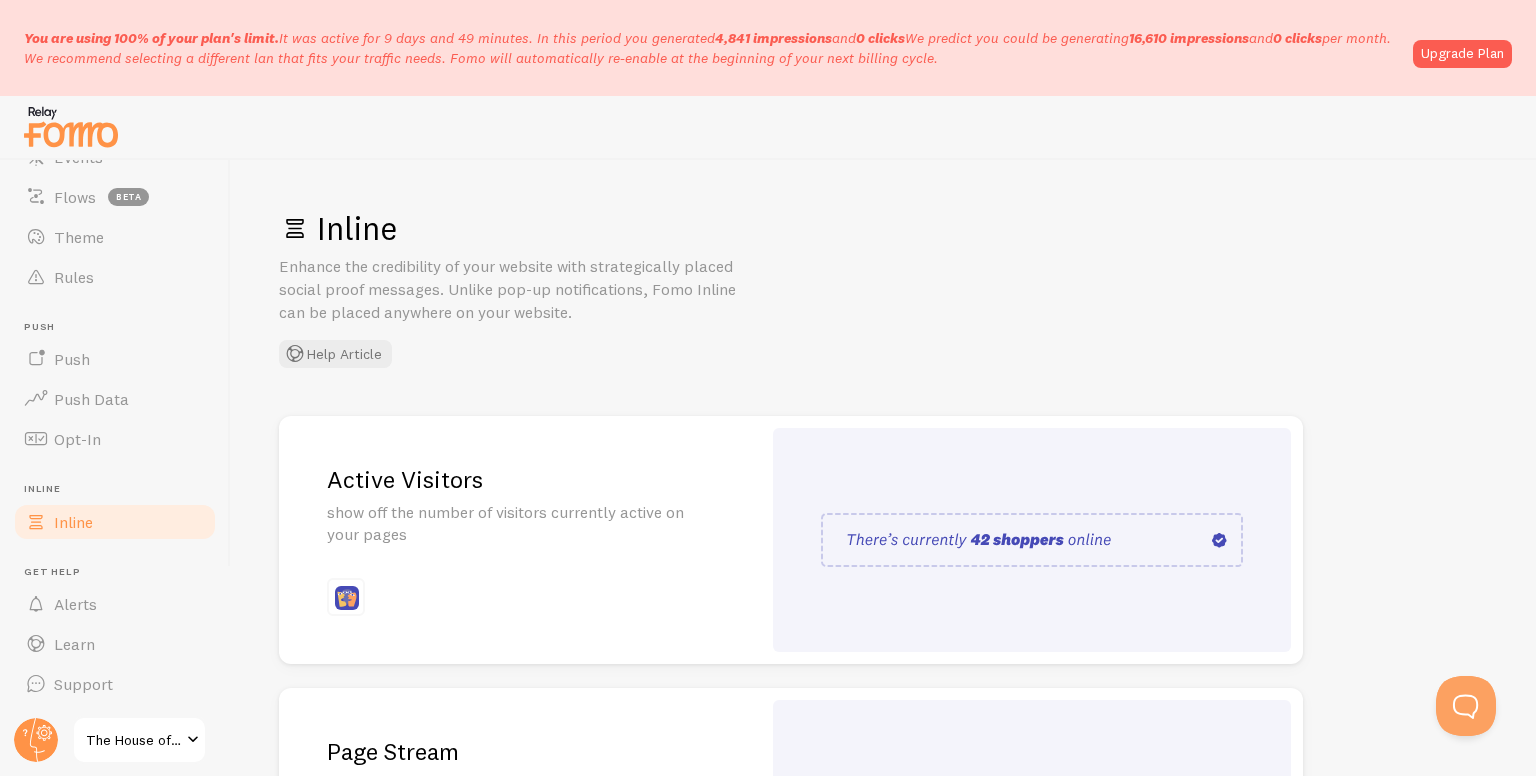 scroll, scrollTop: 54, scrollLeft: 0, axis: vertical 